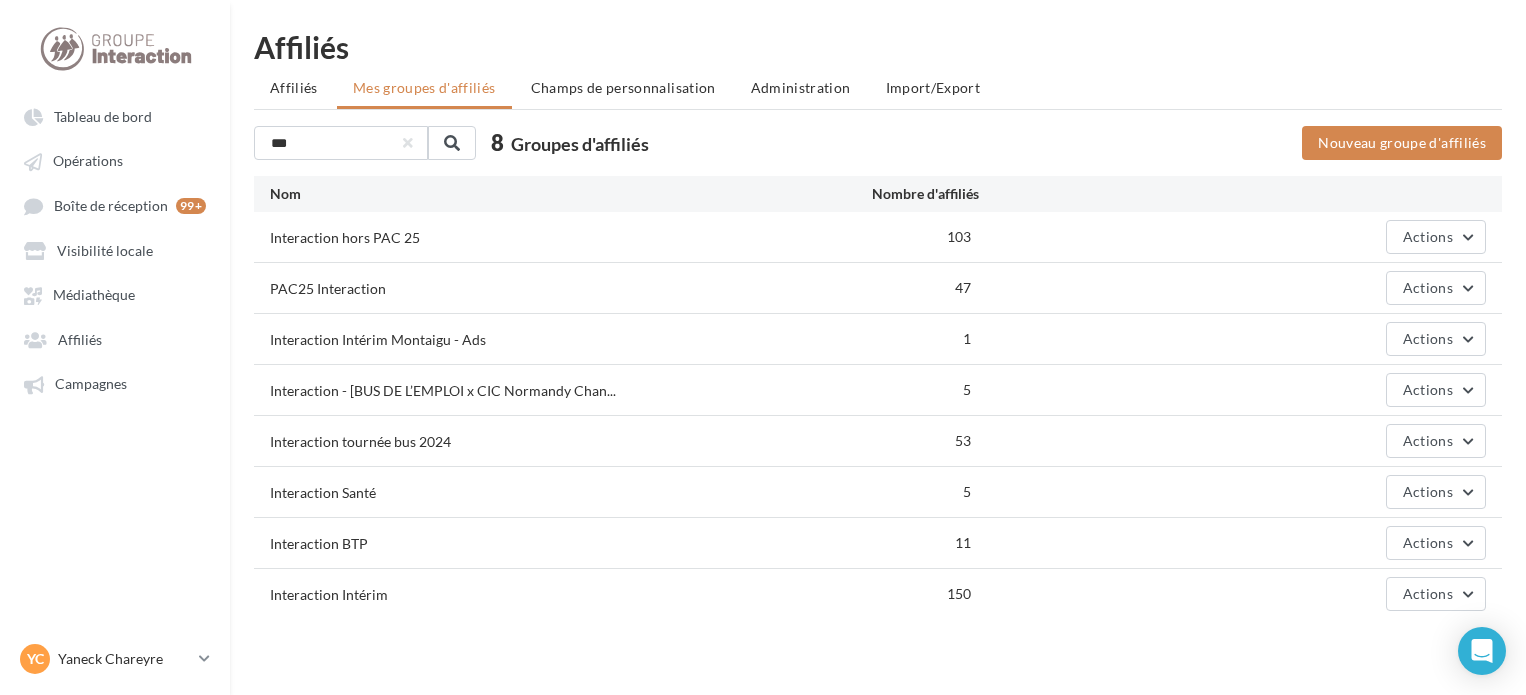 scroll, scrollTop: 0, scrollLeft: 0, axis: both 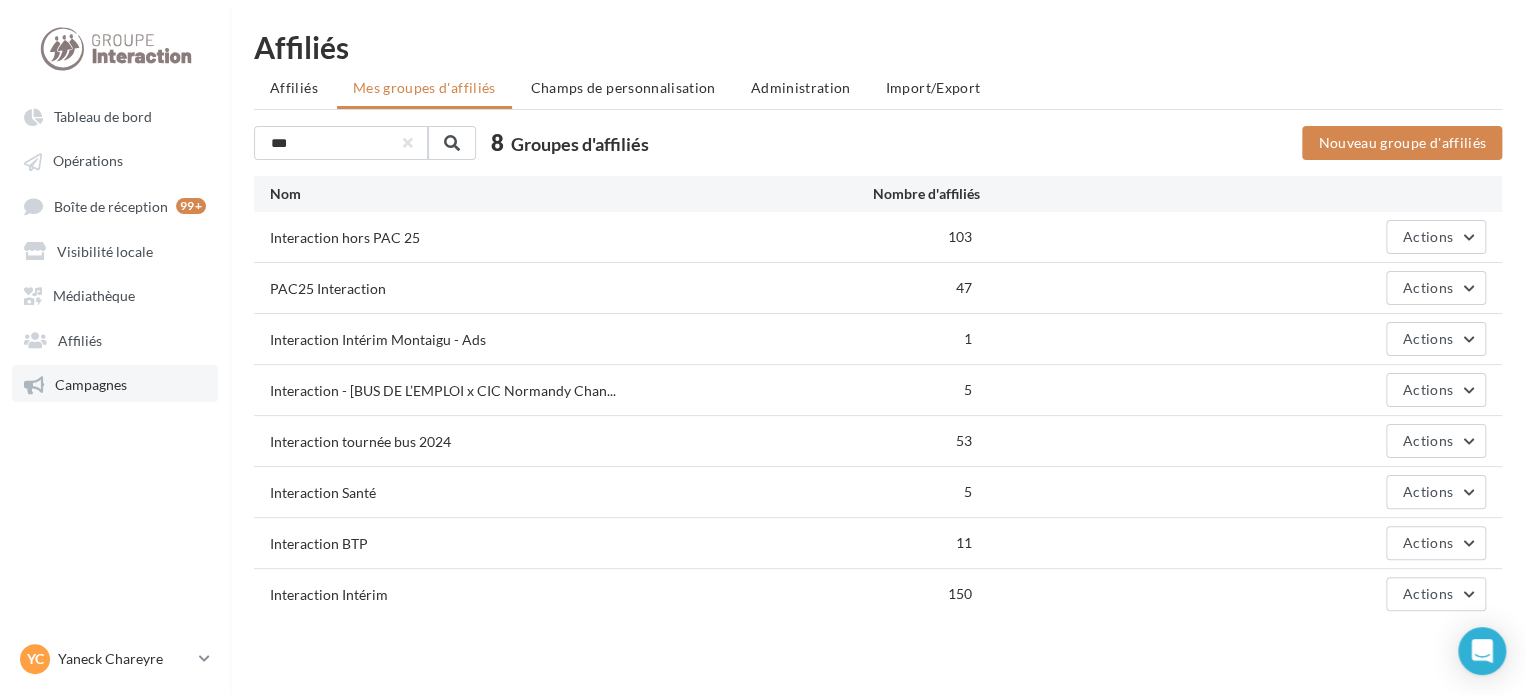 click on "Campagnes" at bounding box center [115, 383] 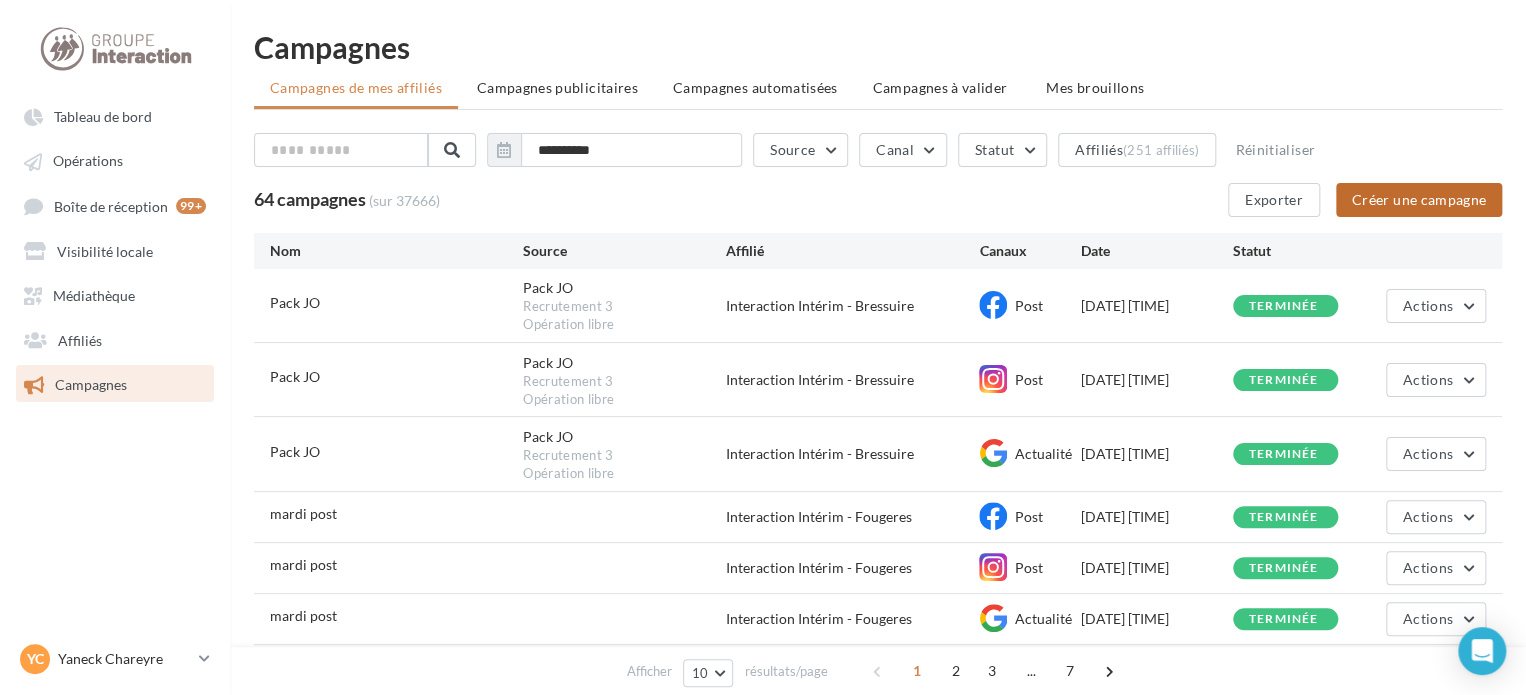 click on "Créer une campagne" at bounding box center (1419, 200) 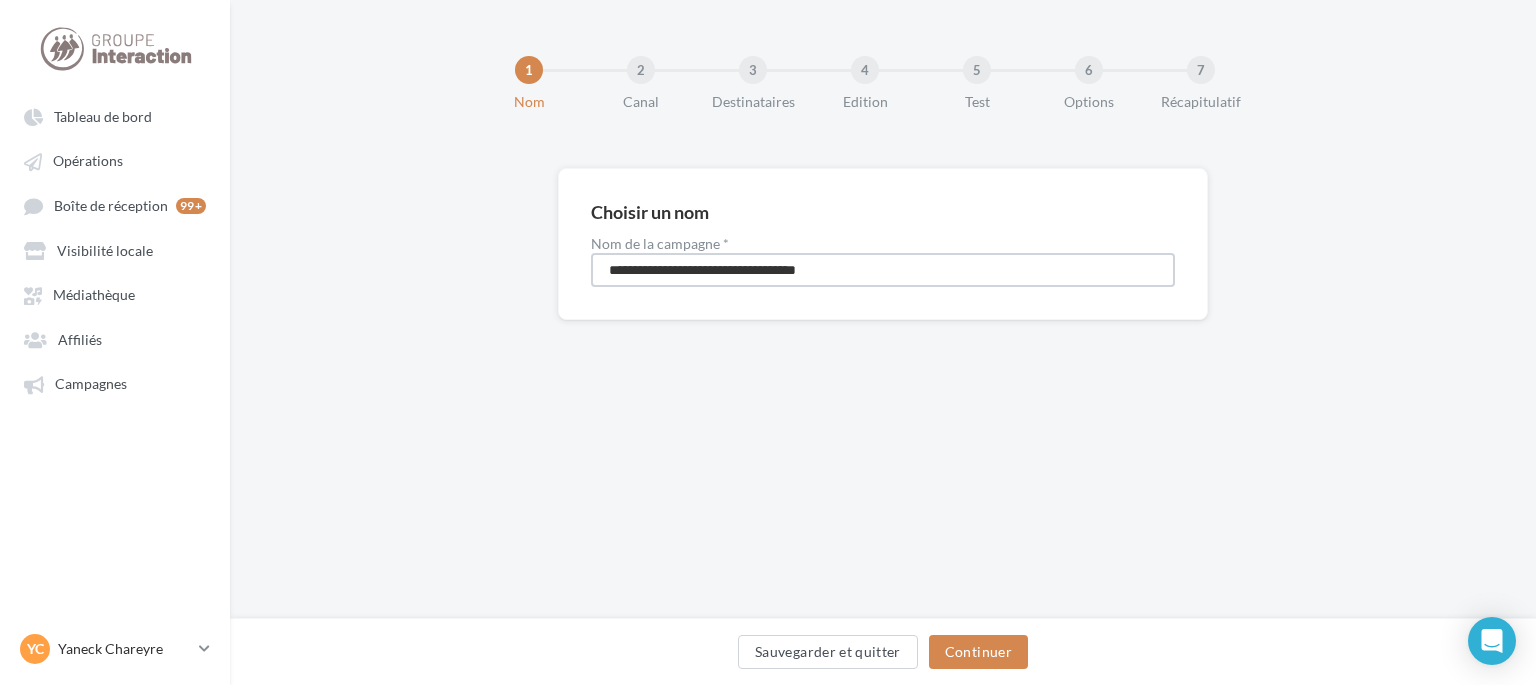 drag, startPoint x: 815, startPoint y: 276, endPoint x: 451, endPoint y: 252, distance: 364.79034 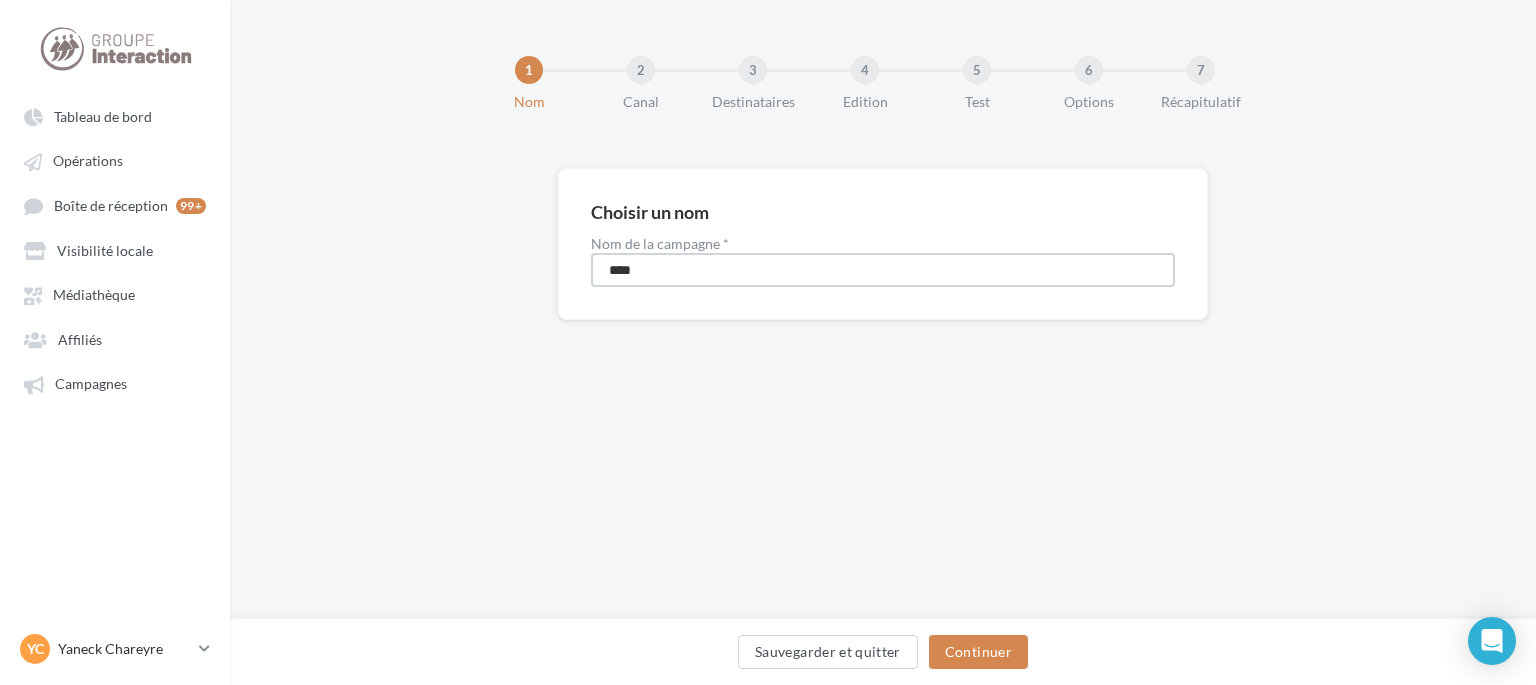 type on "****" 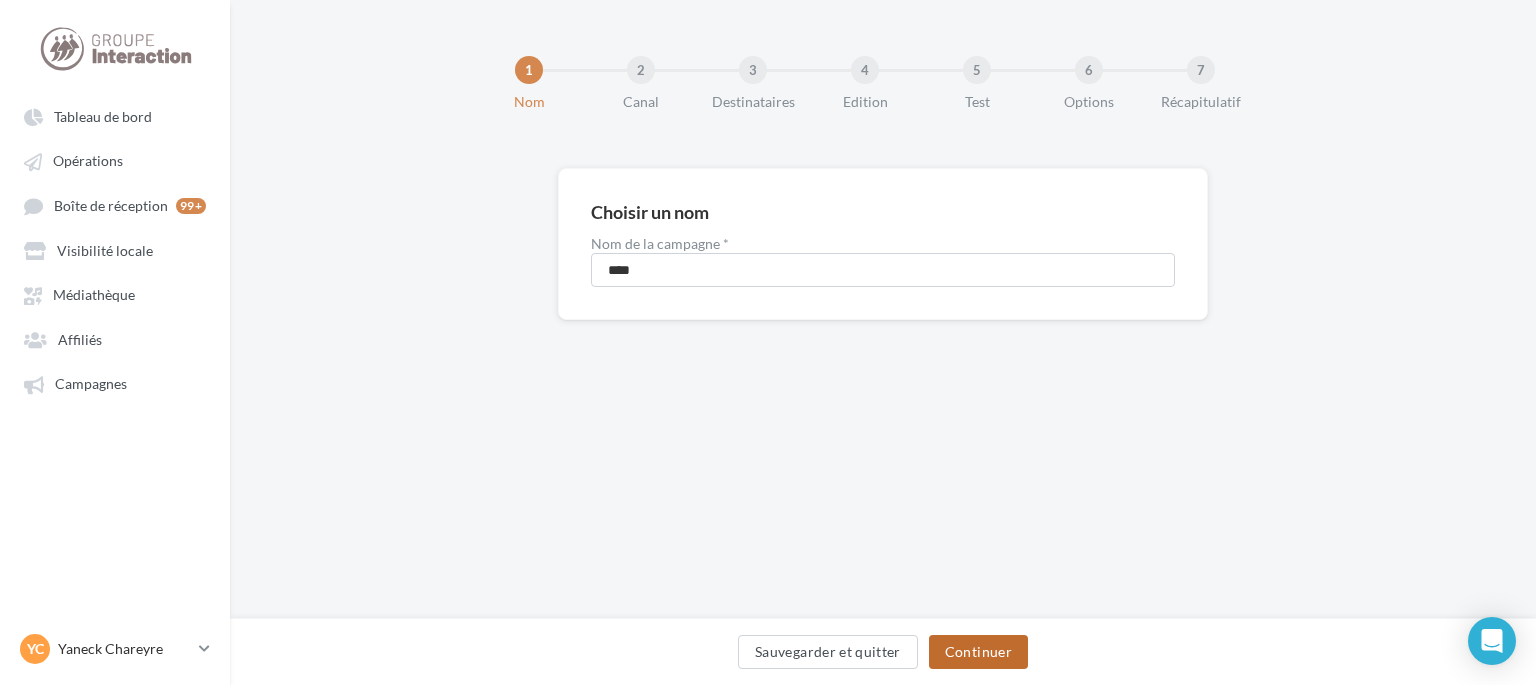 click on "Continuer" at bounding box center (978, 652) 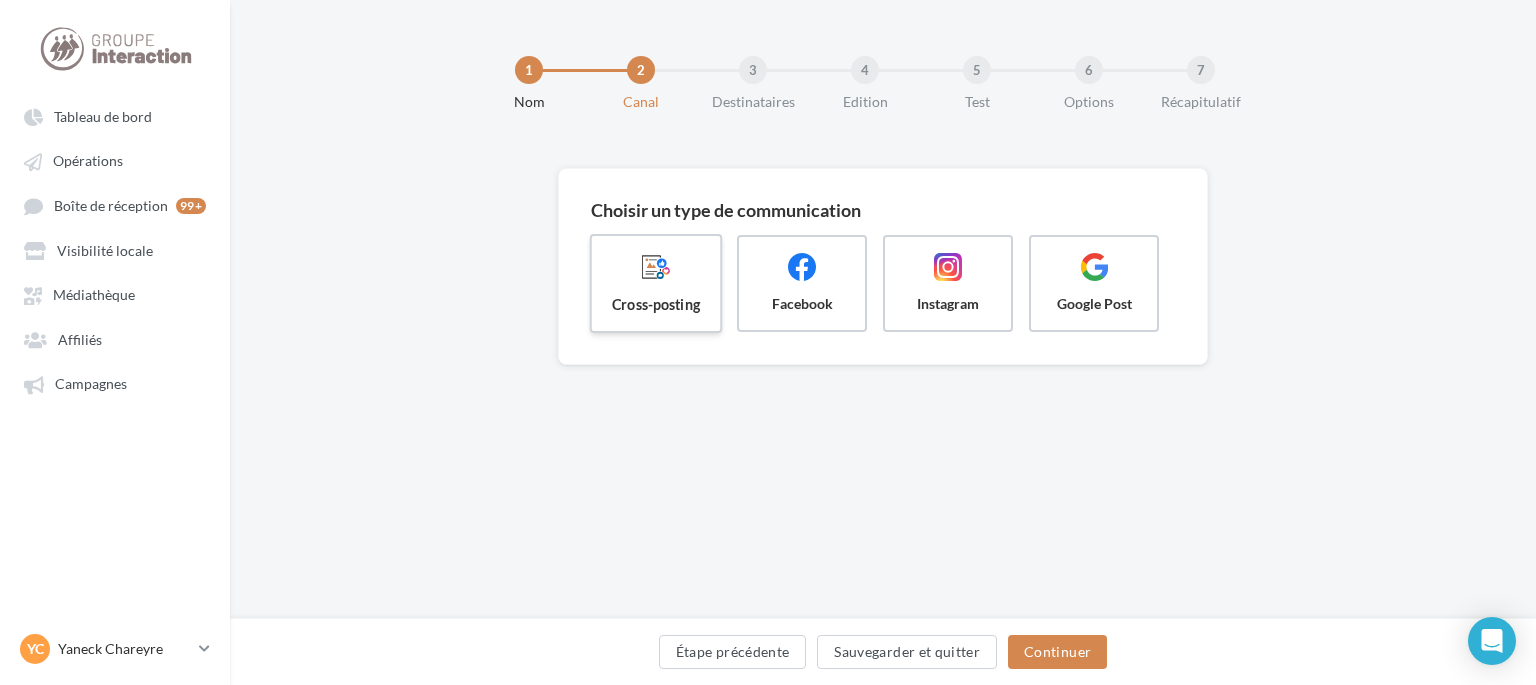 click on "Cross-posting" at bounding box center [656, 304] 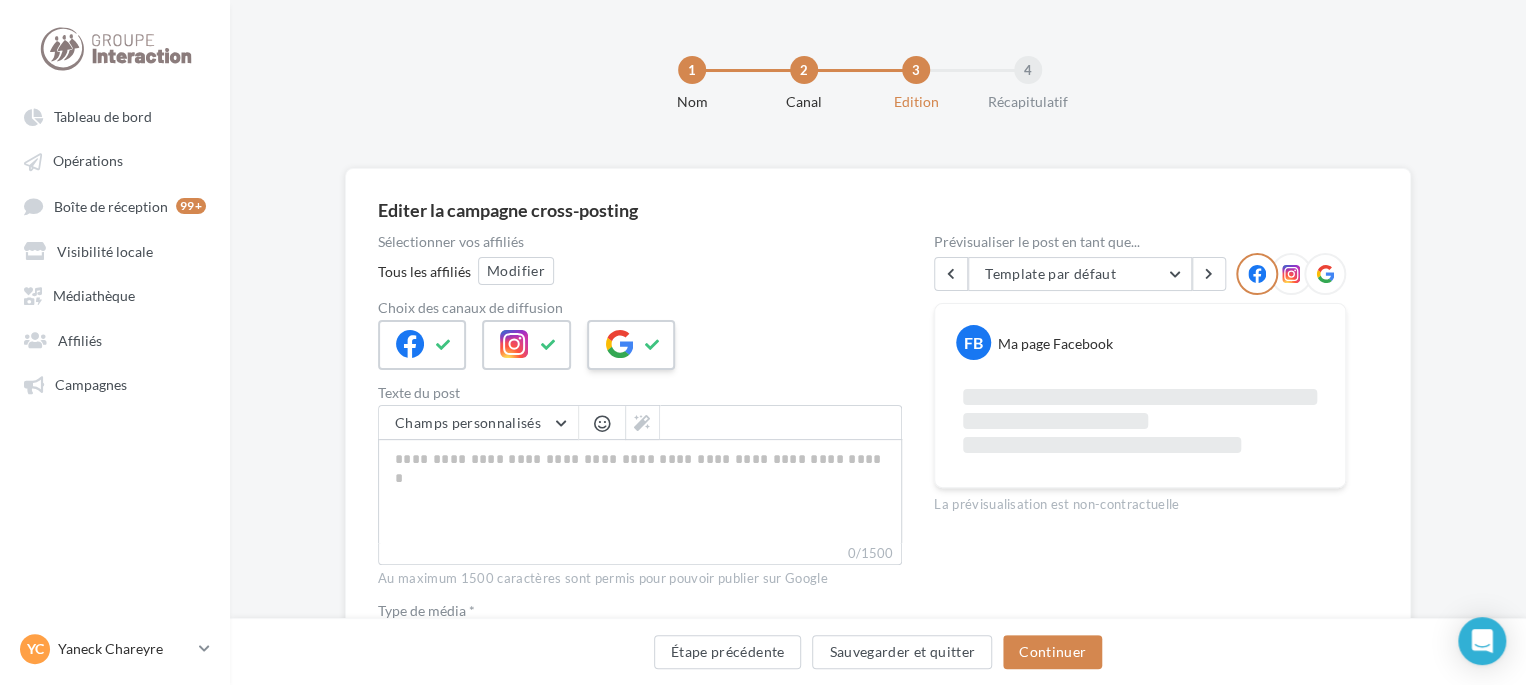 click at bounding box center [653, 345] 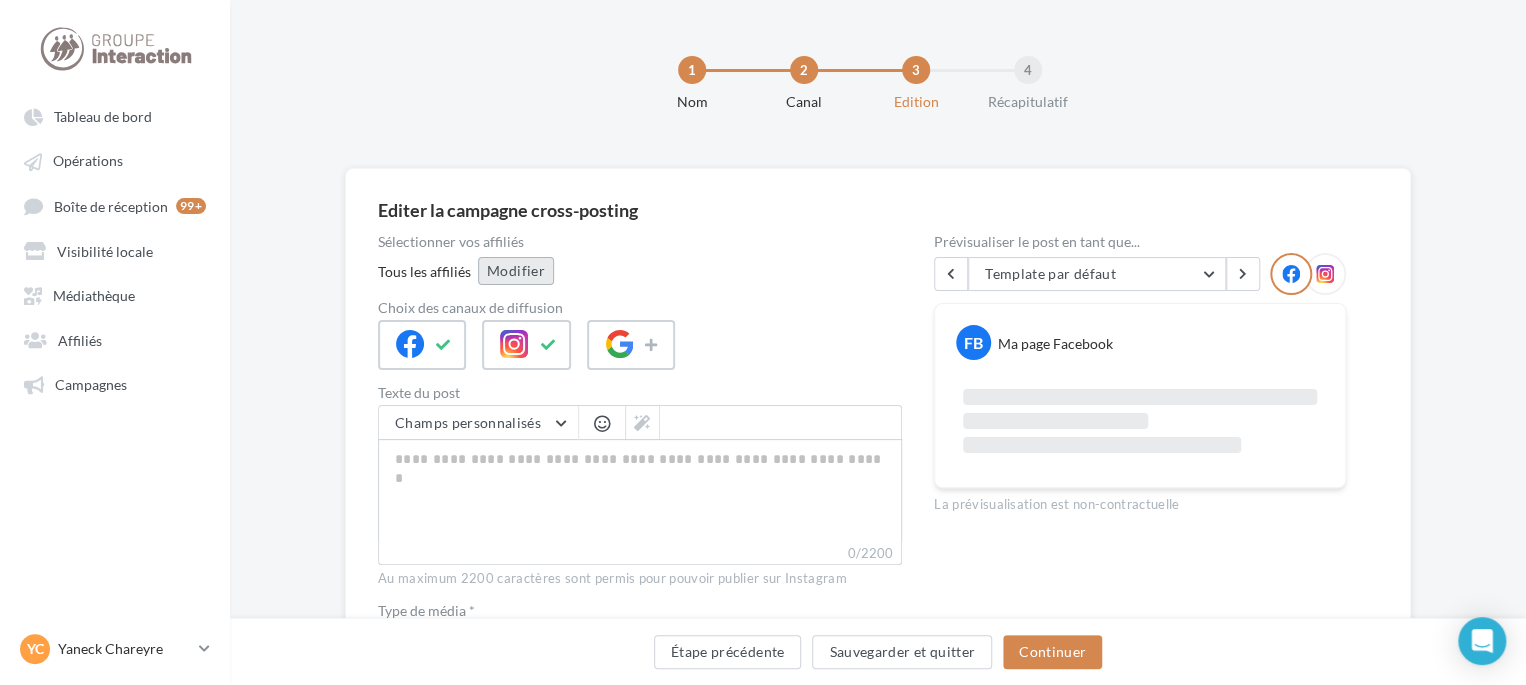 click on "Modifier" at bounding box center (516, 271) 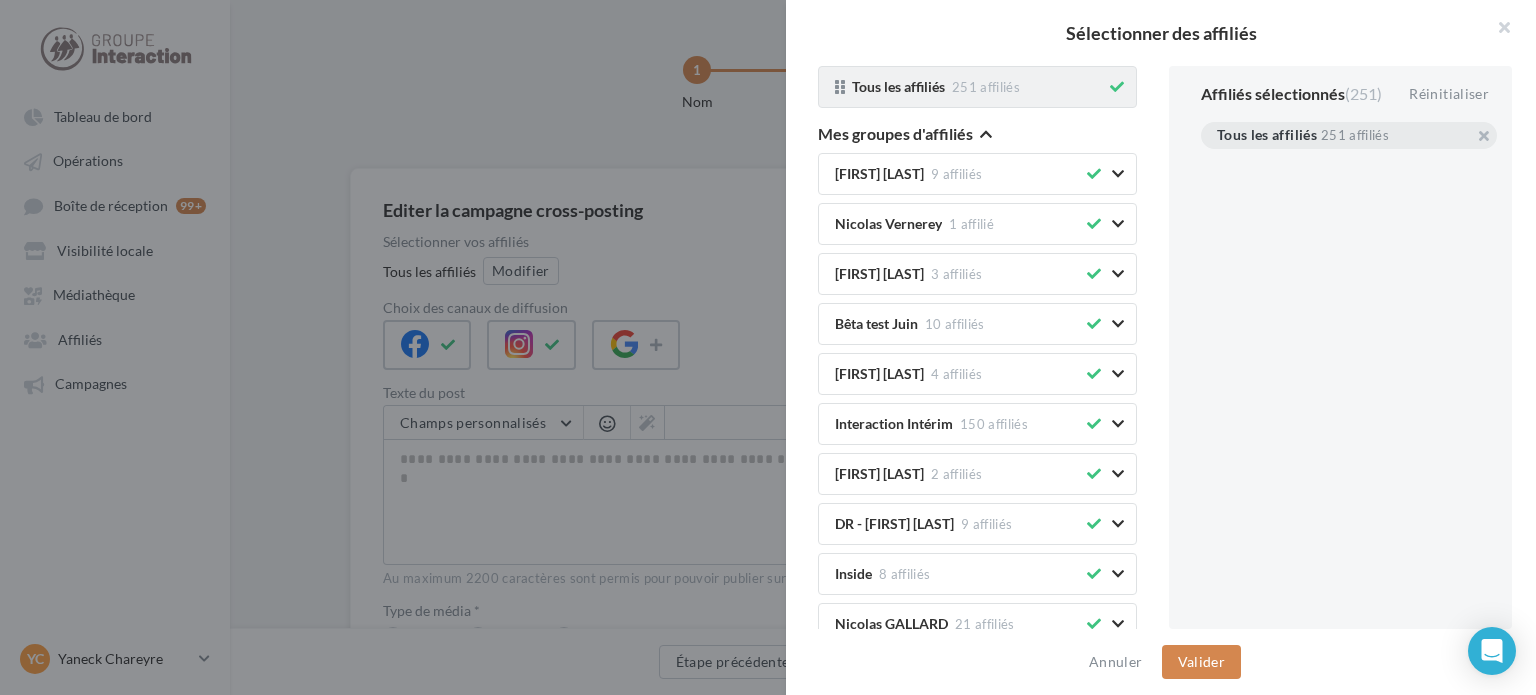 click at bounding box center [1117, 87] 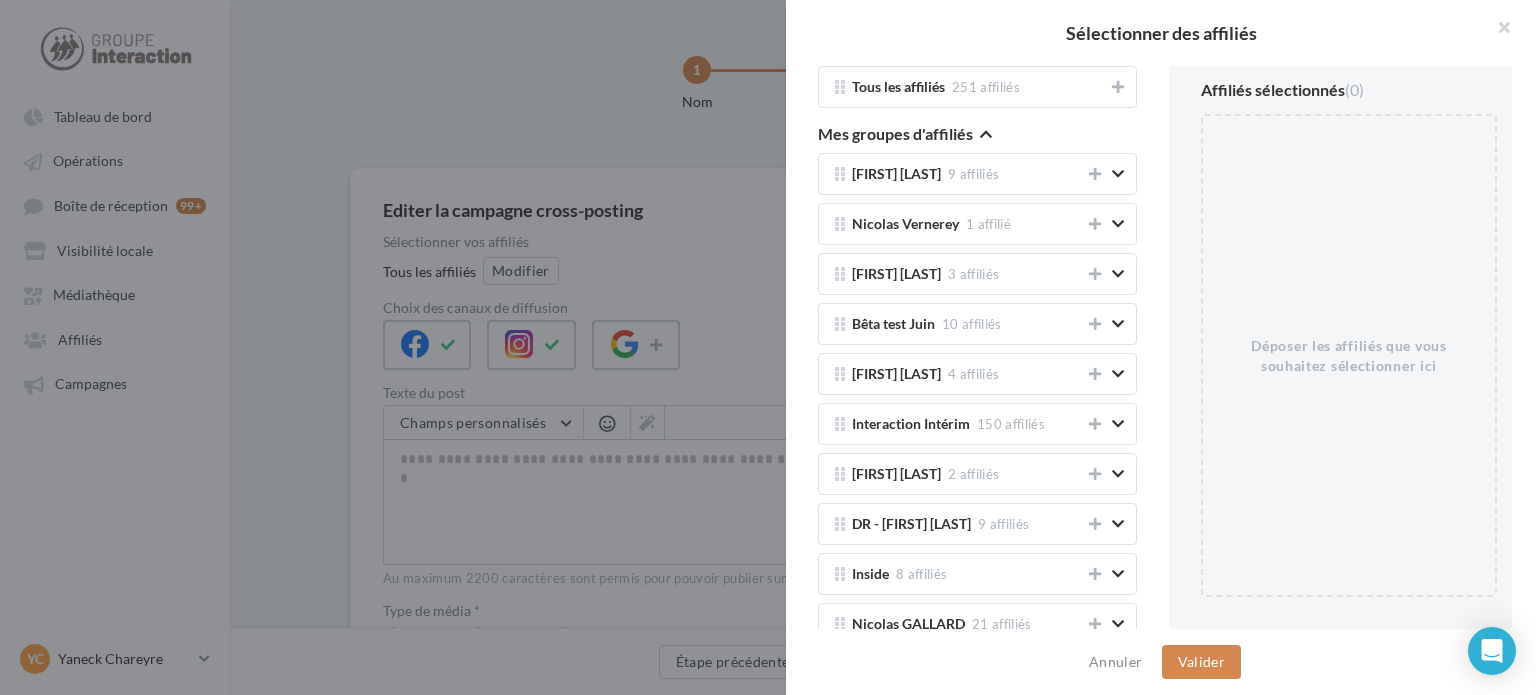 click at bounding box center (986, 134) 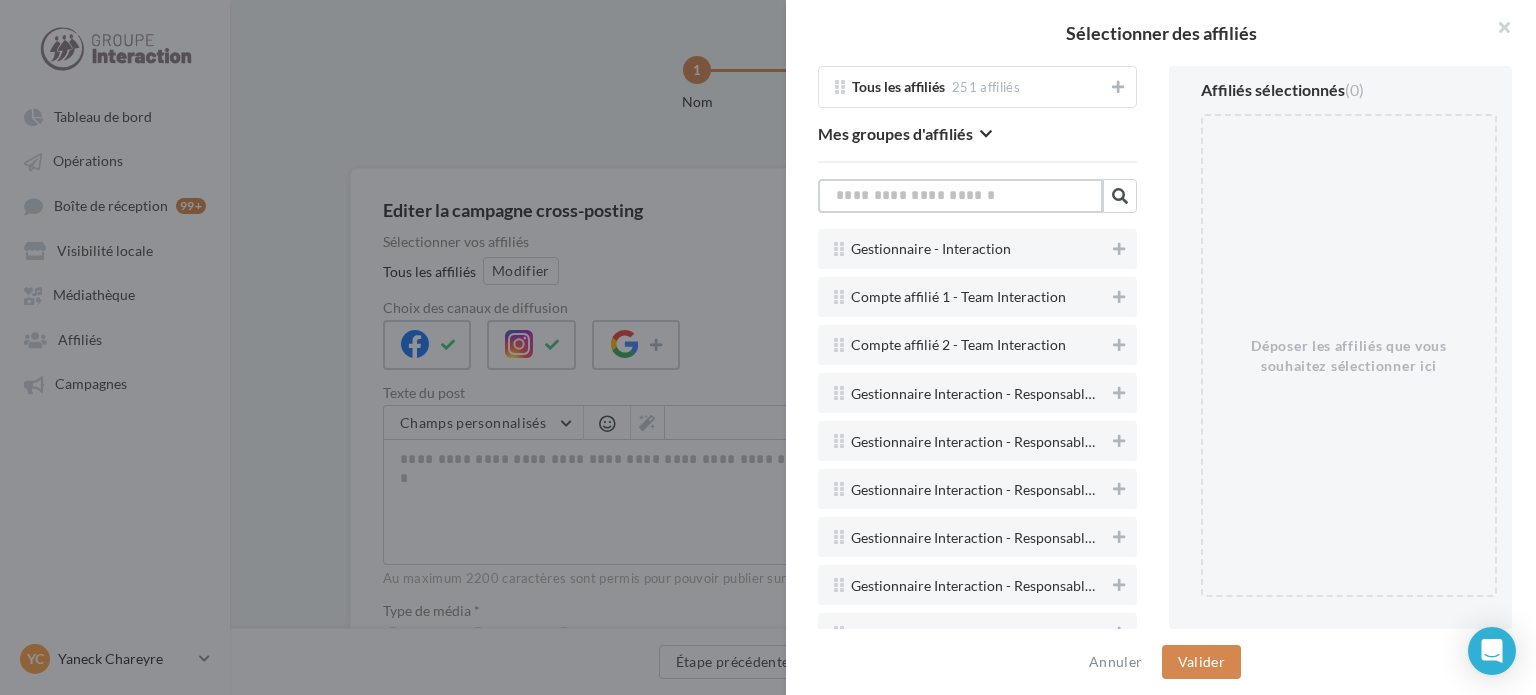 click at bounding box center [960, 196] 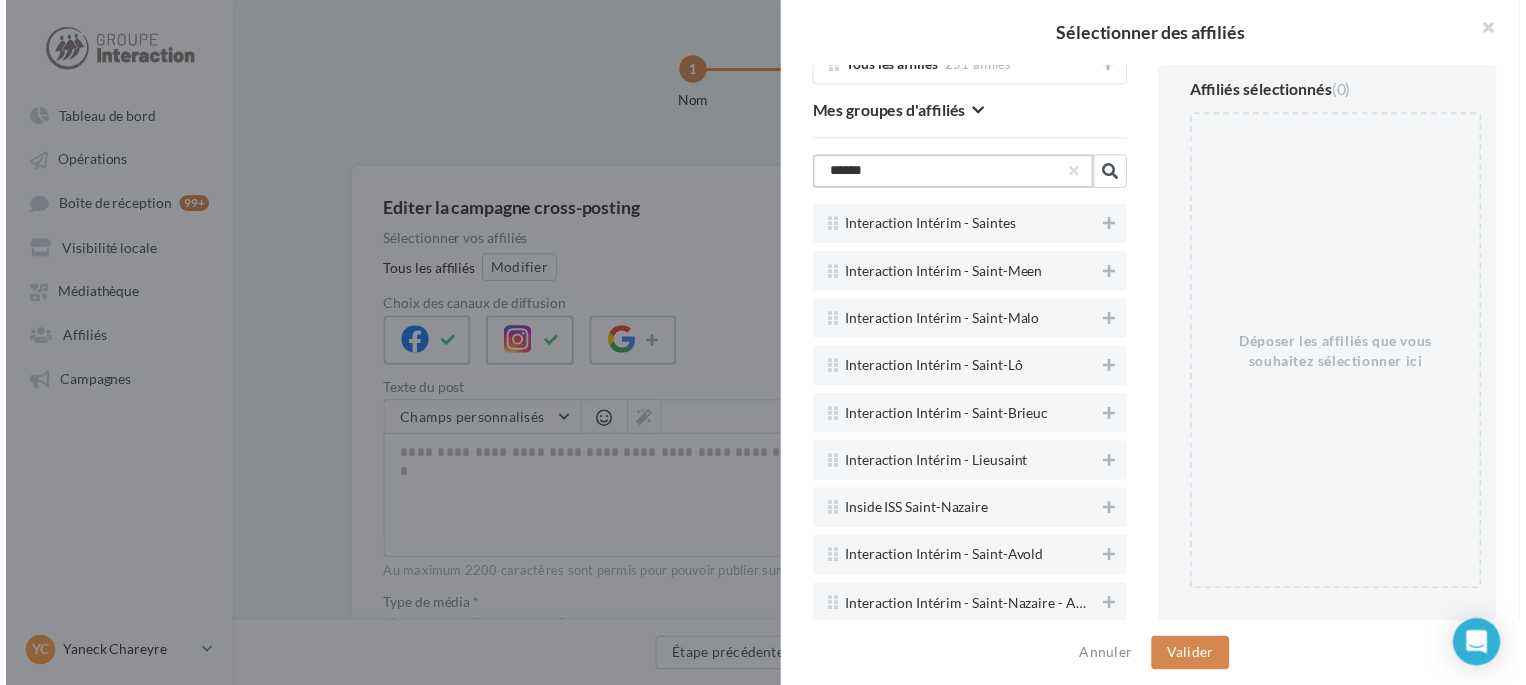 scroll, scrollTop: 0, scrollLeft: 0, axis: both 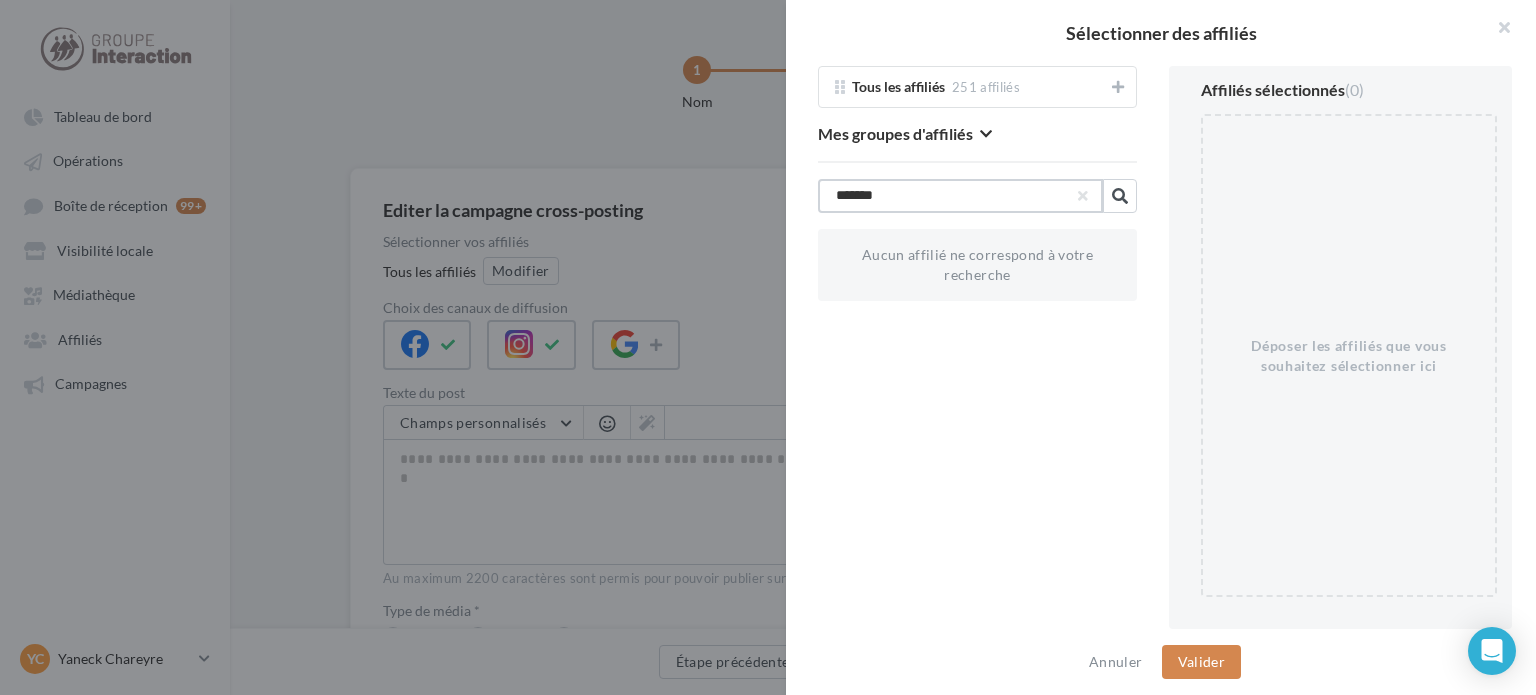 type on "********" 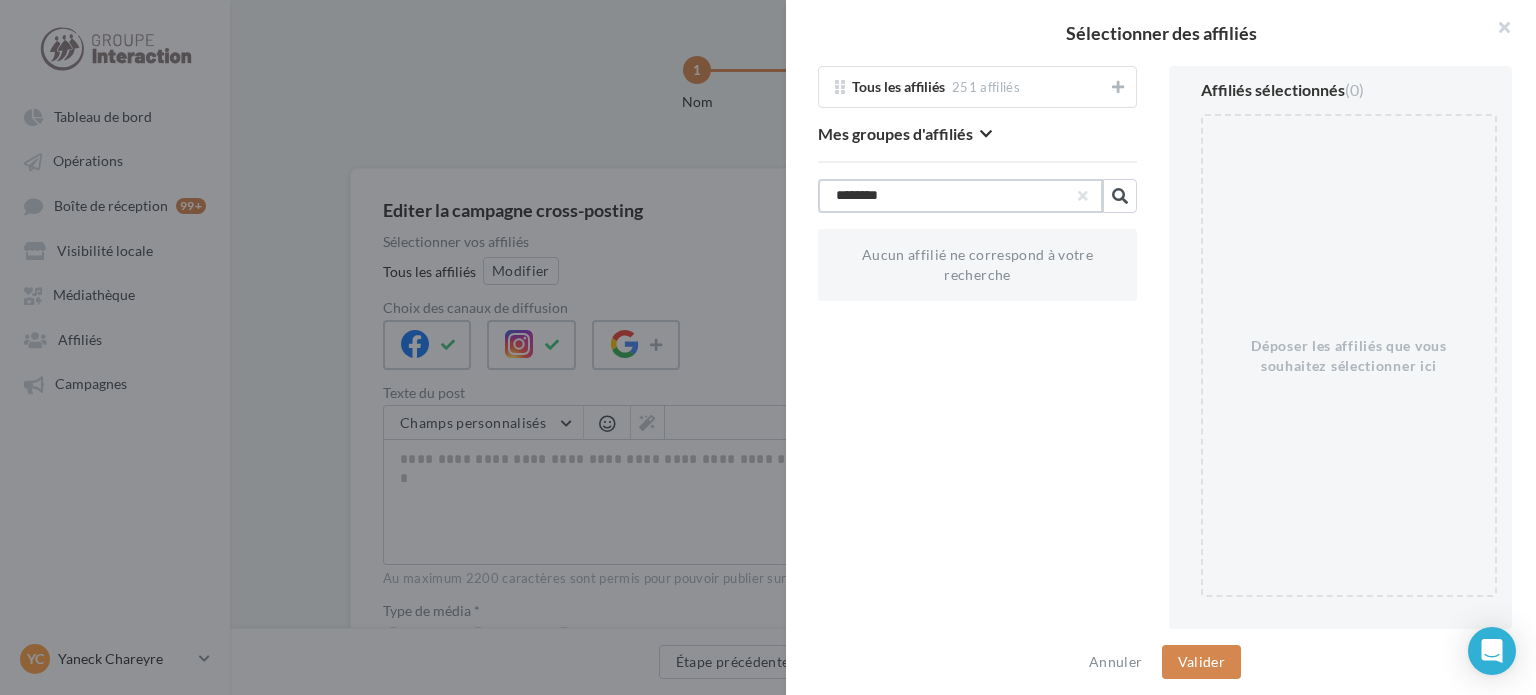 drag, startPoint x: 952, startPoint y: 187, endPoint x: 680, endPoint y: 188, distance: 272.00183 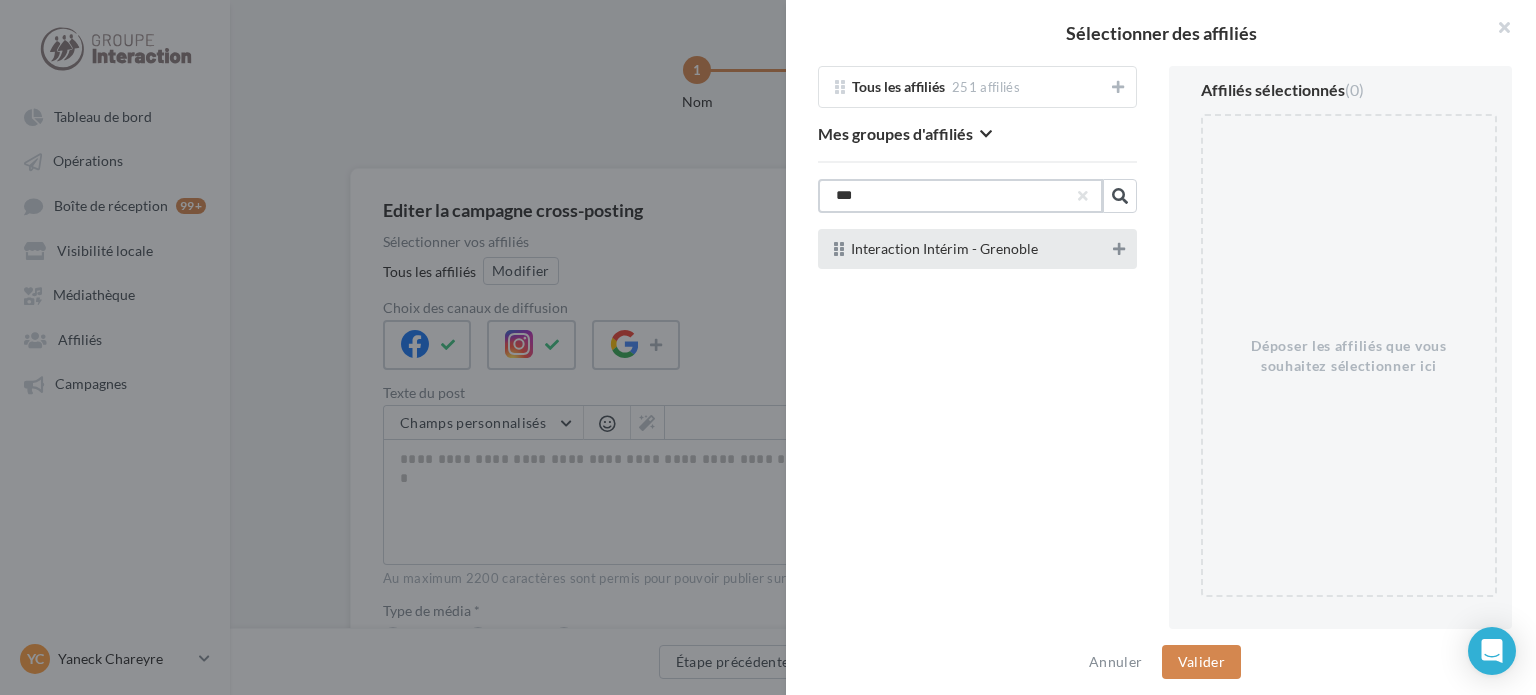 type on "***" 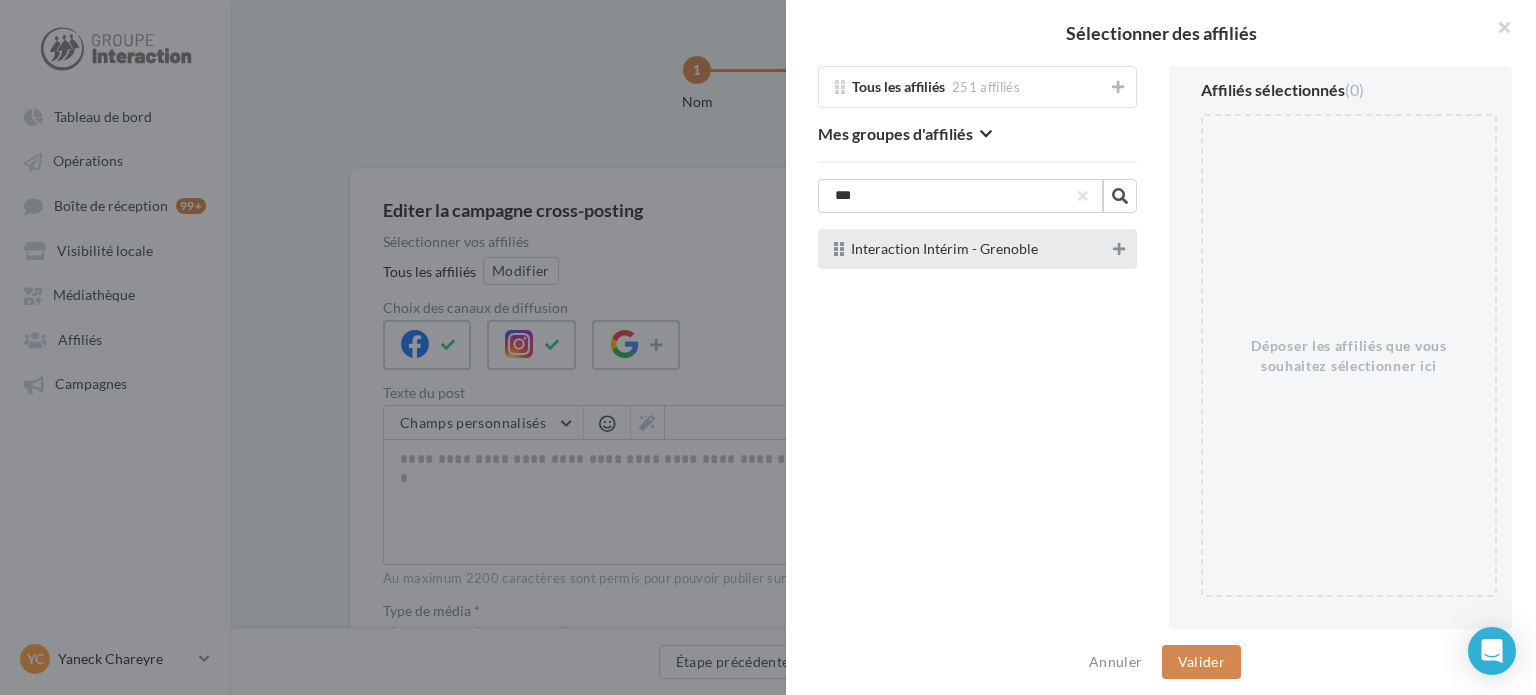 click at bounding box center (1119, 249) 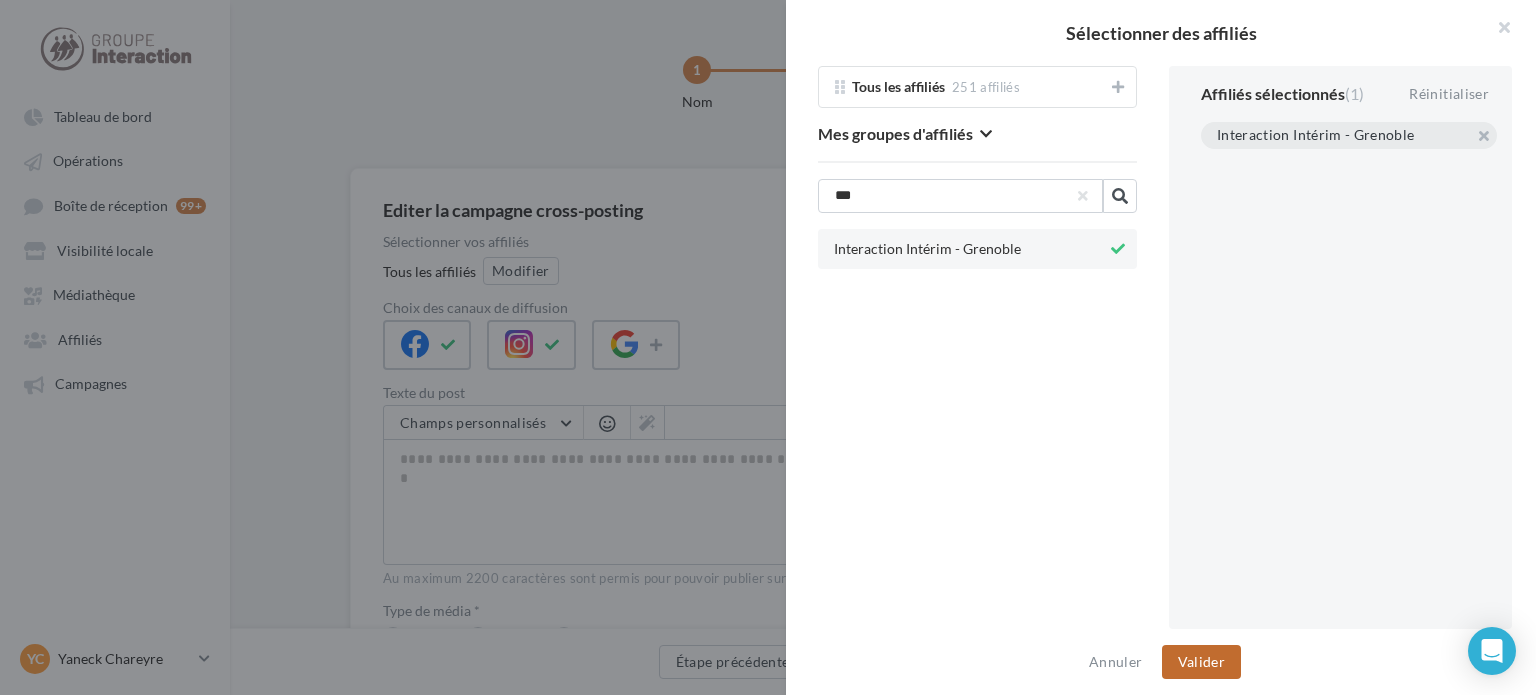 click on "Valider" at bounding box center (1201, 662) 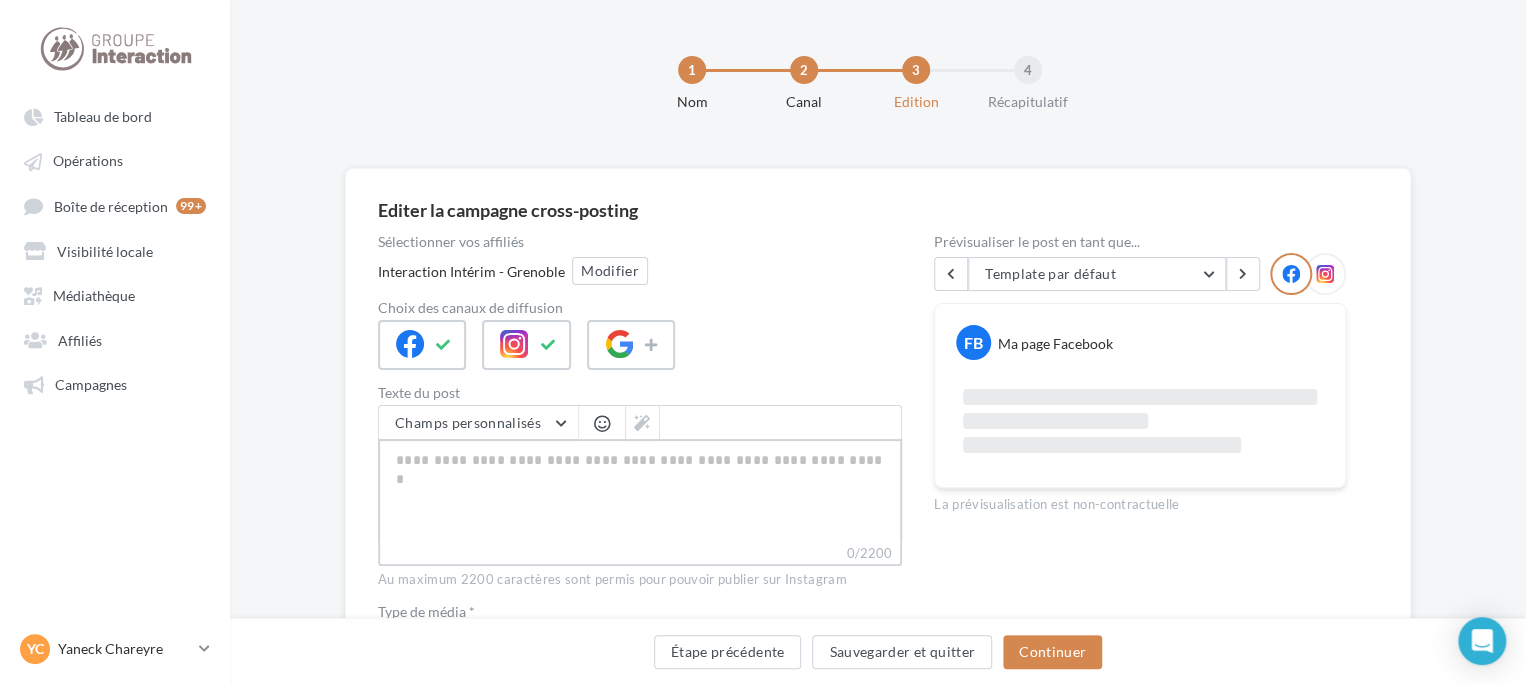 click on "0/2200" at bounding box center [640, 491] 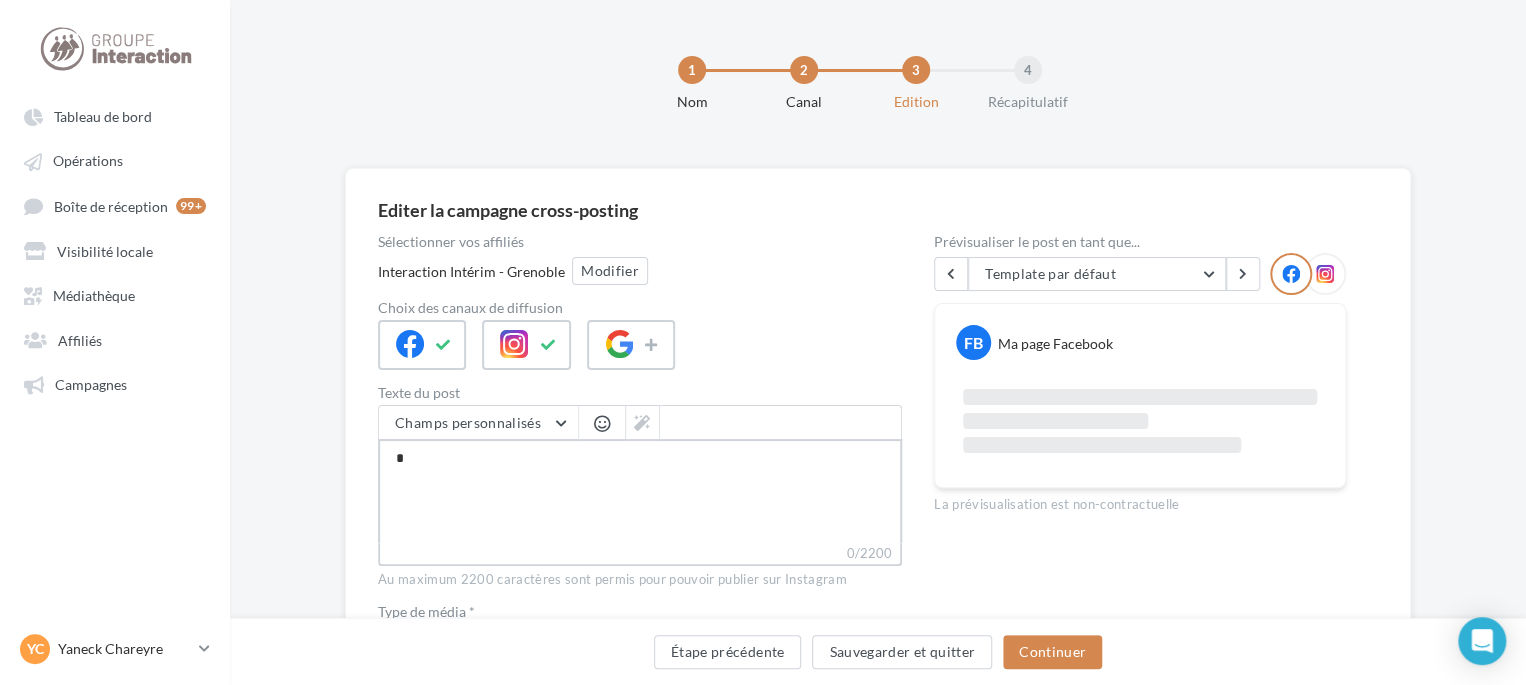 type on "**" 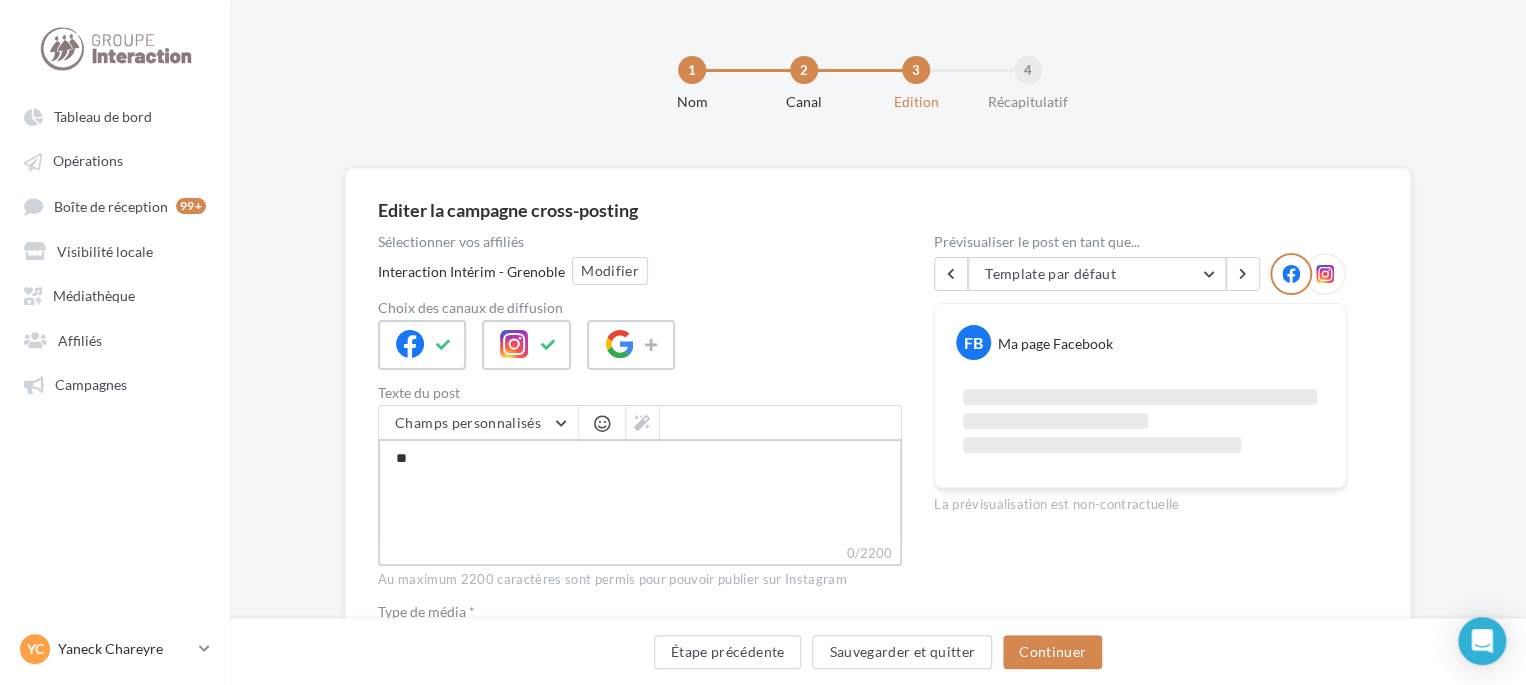 type on "***" 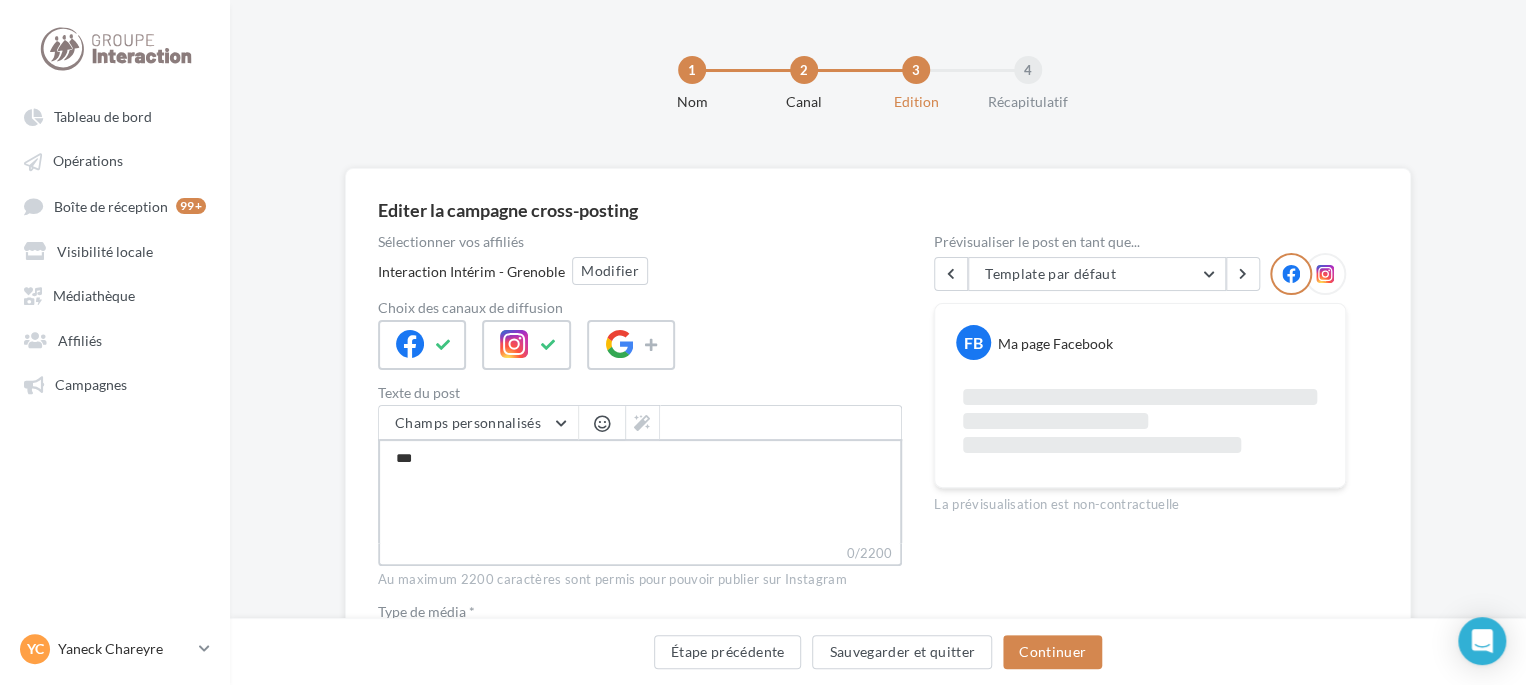 type on "***" 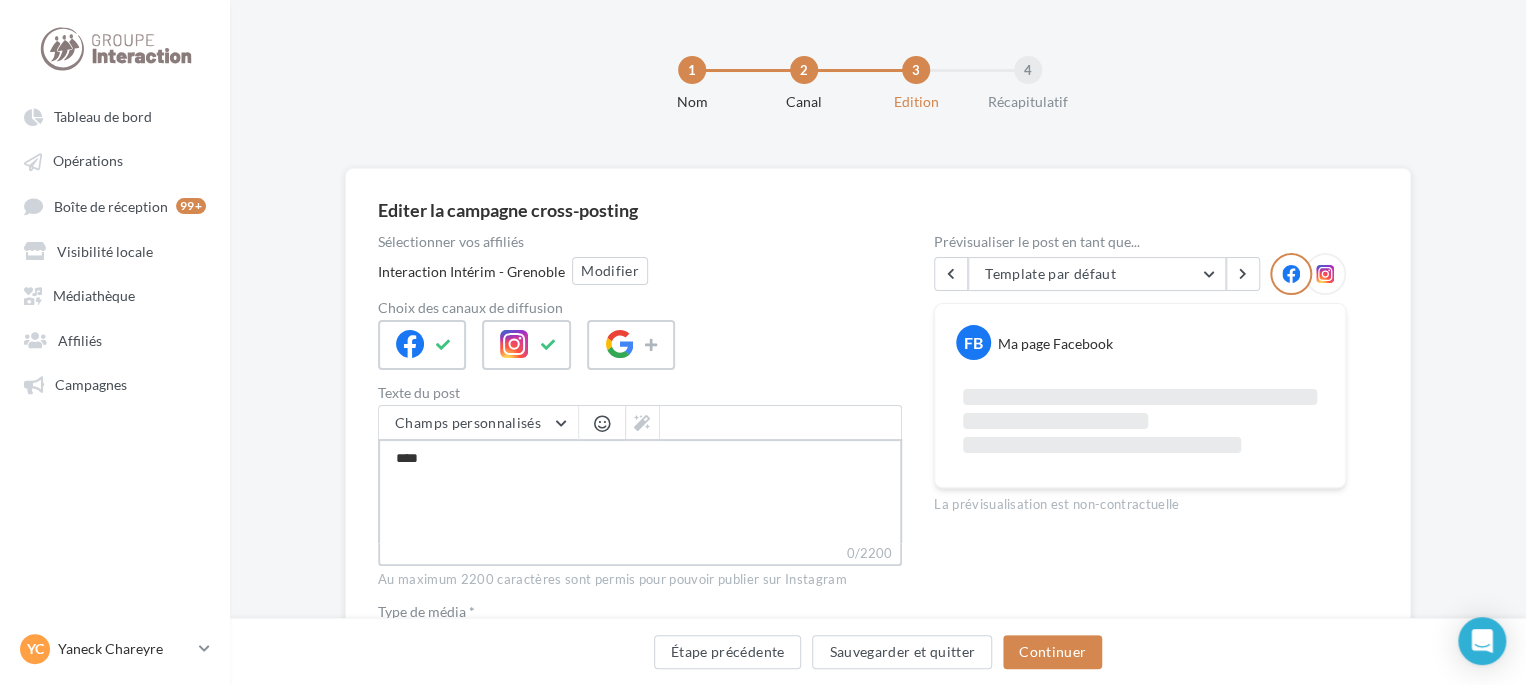 type on "*****" 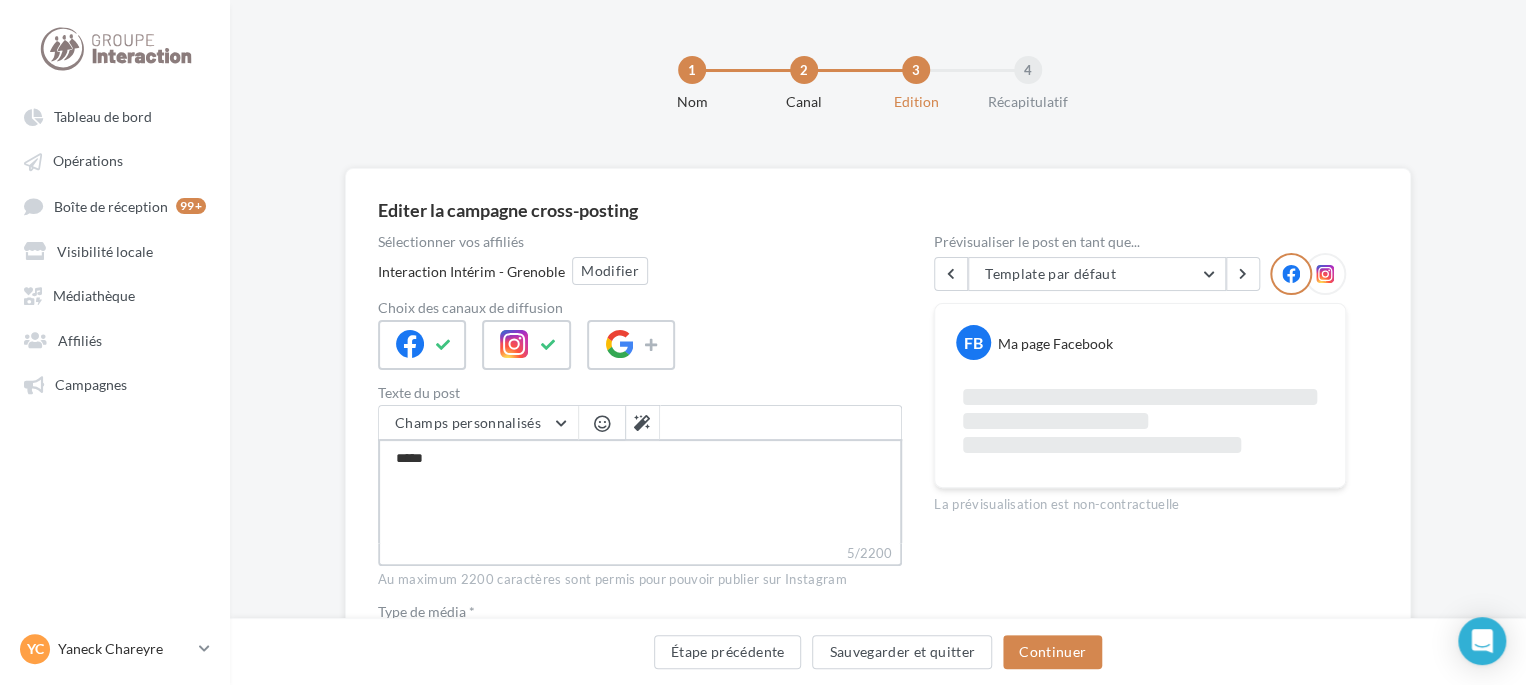 type on "******" 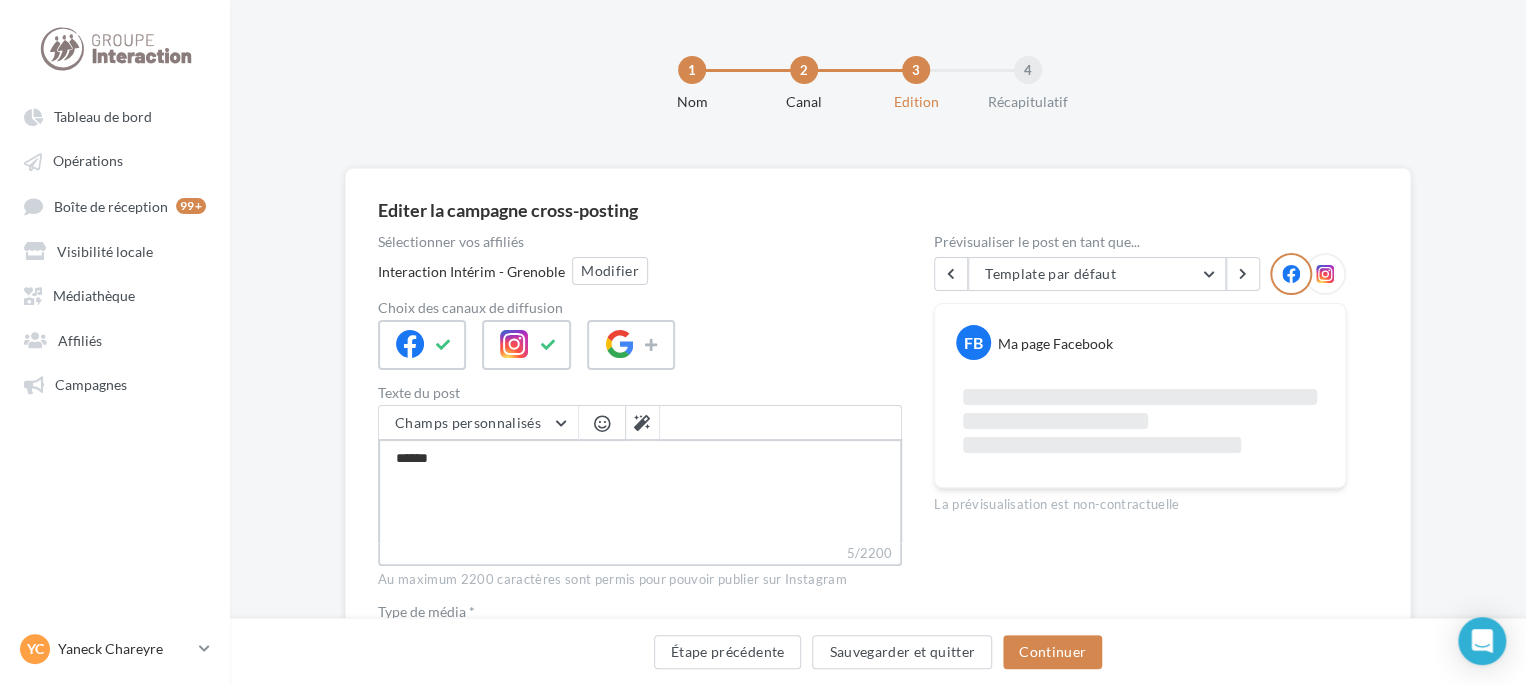 type on "*******" 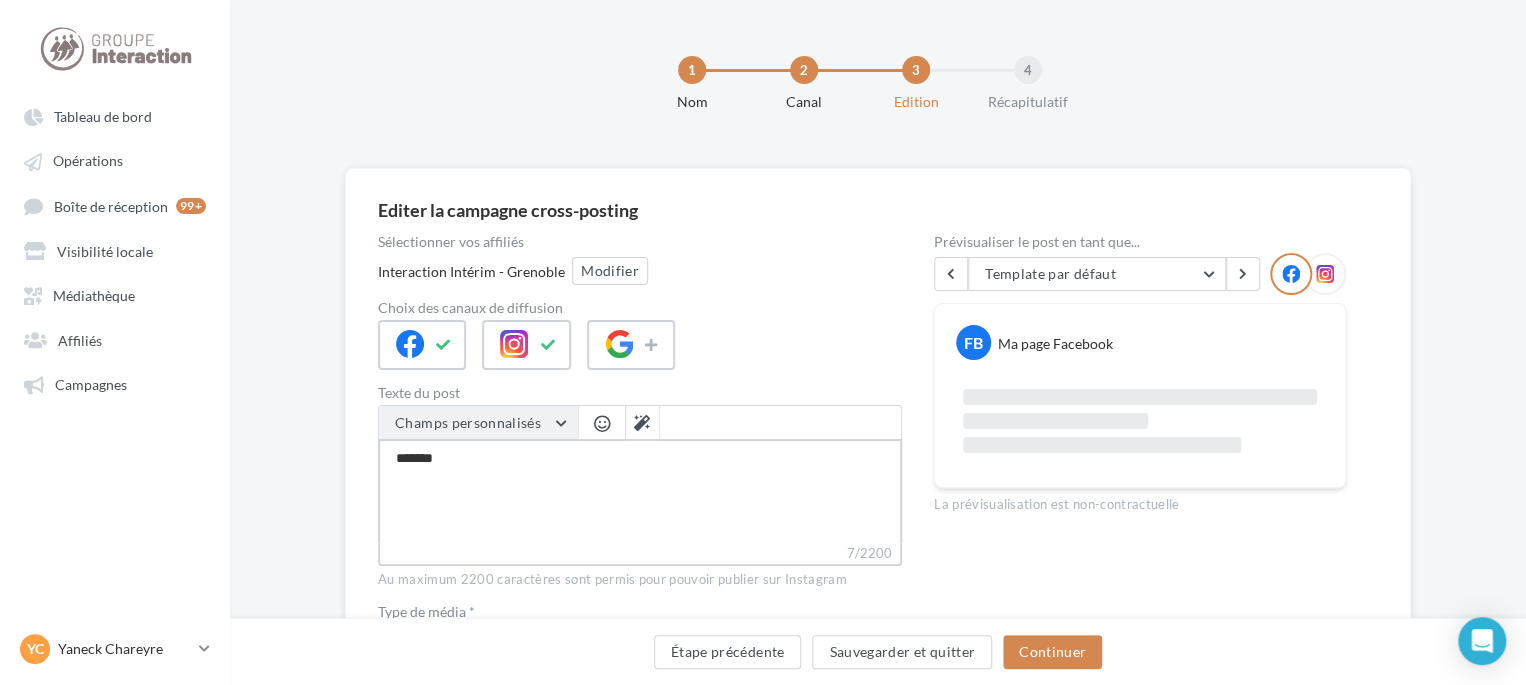 scroll, scrollTop: 300, scrollLeft: 0, axis: vertical 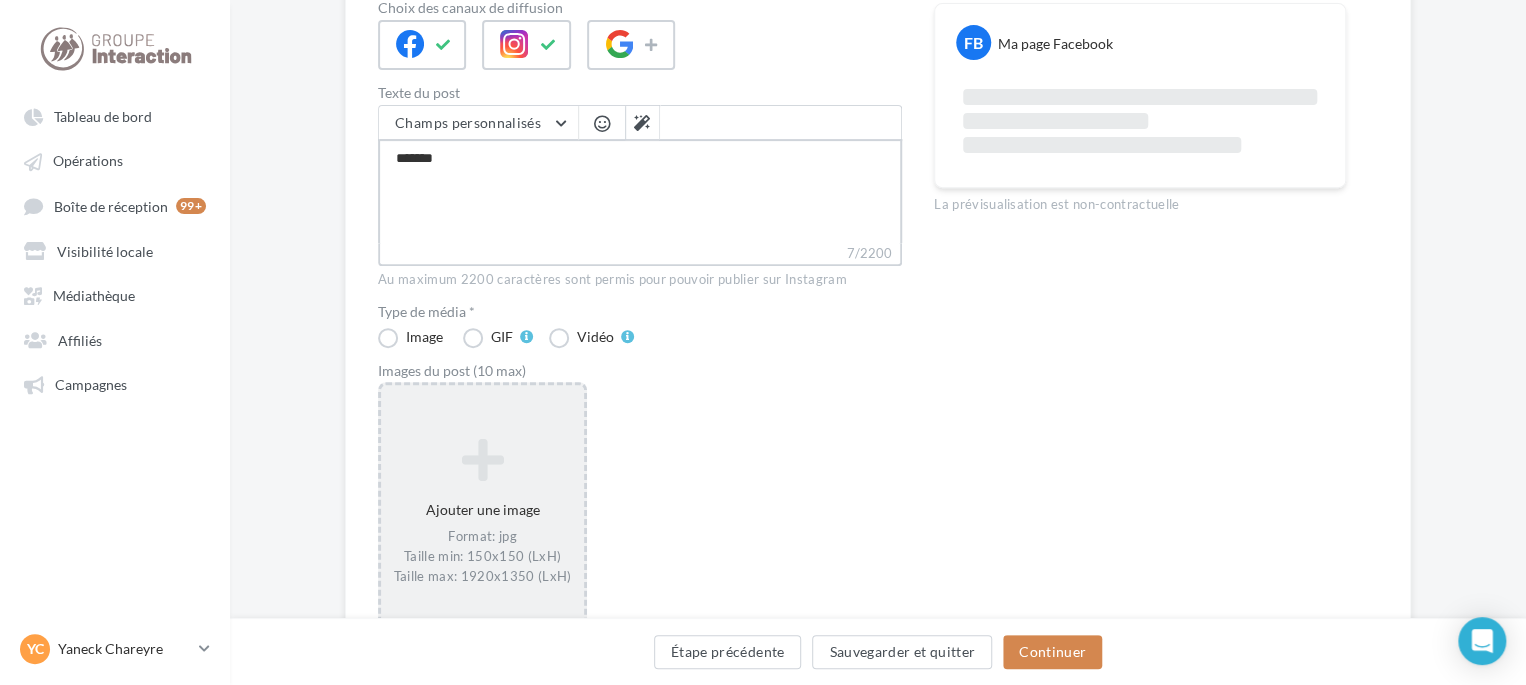 type on "*******" 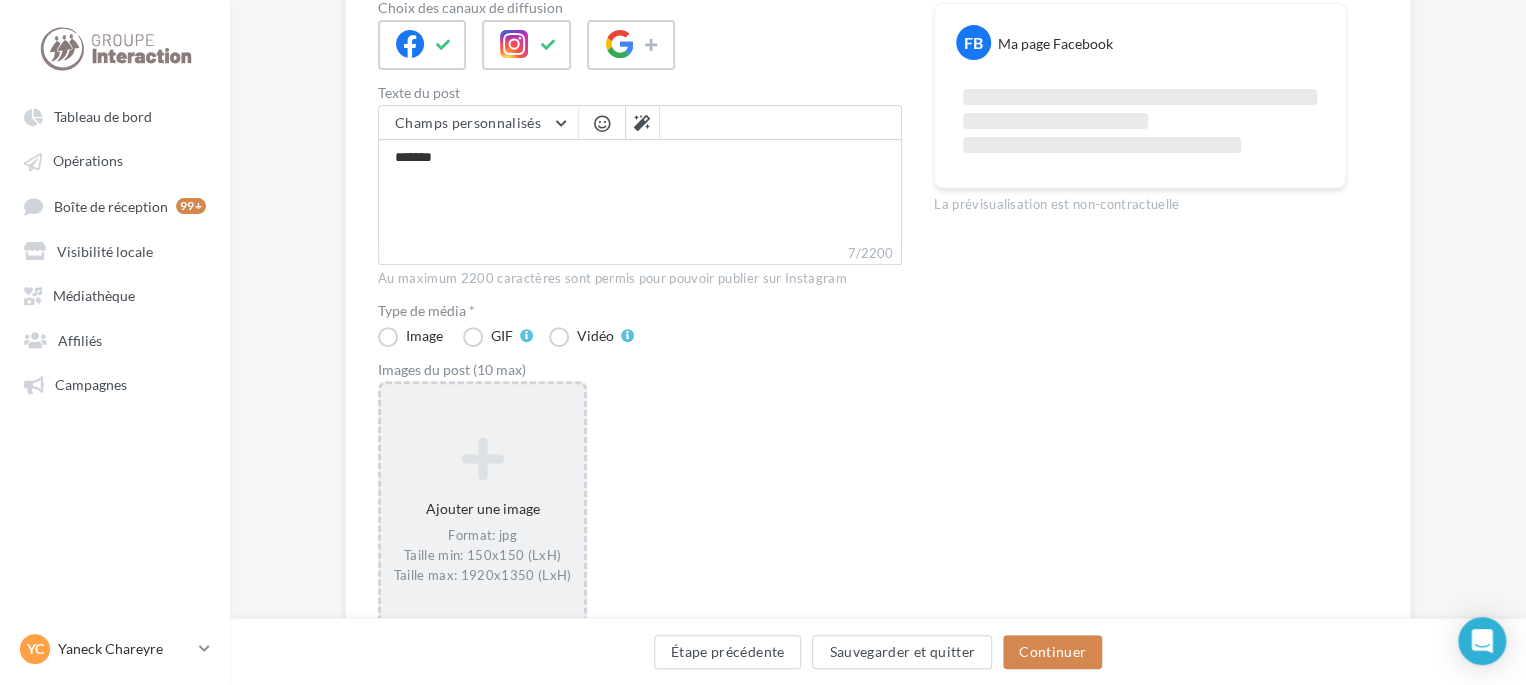 click on "Ajouter une image     Format: jpg   Taille min: 150x150 (LxH)   Taille max: 1920x1350 (LxH)" at bounding box center [482, 511] 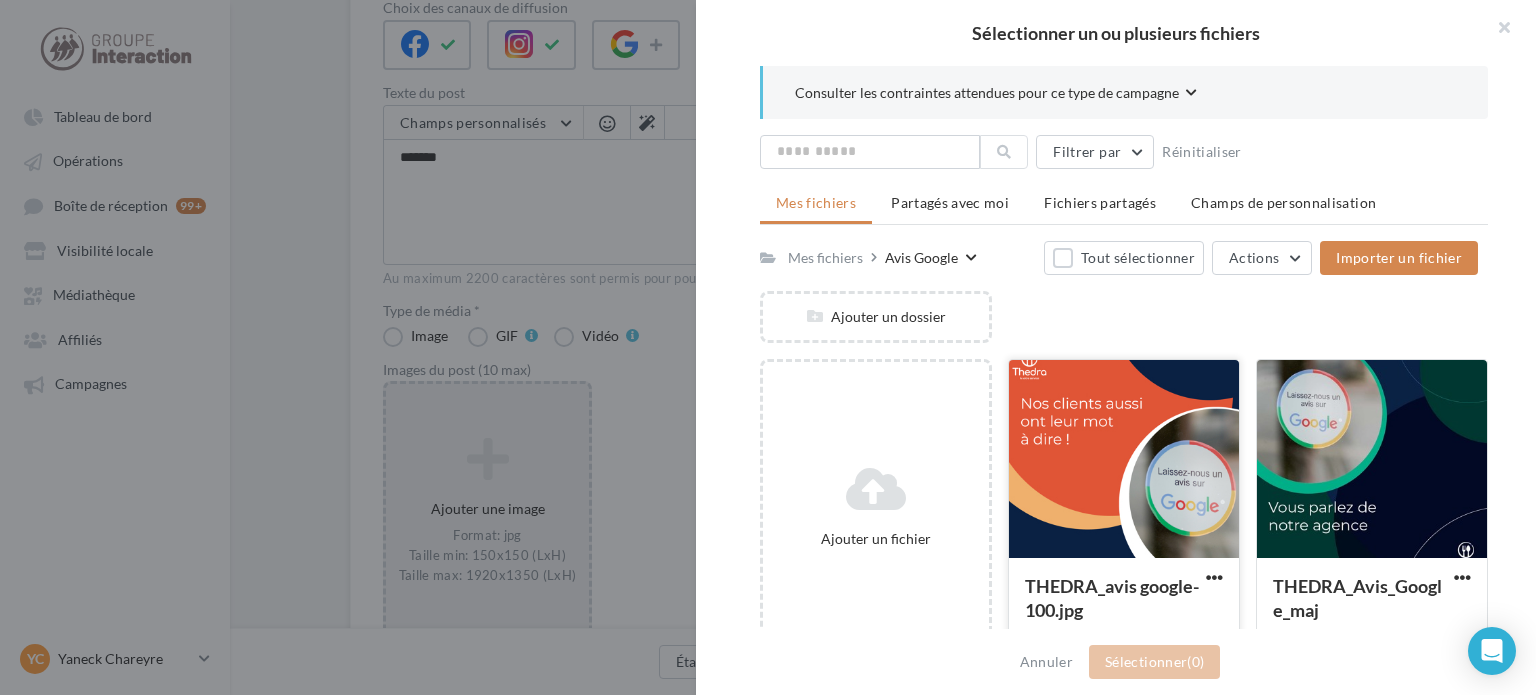 drag, startPoint x: 1093, startPoint y: 448, endPoint x: 1052, endPoint y: 451, distance: 41.109608 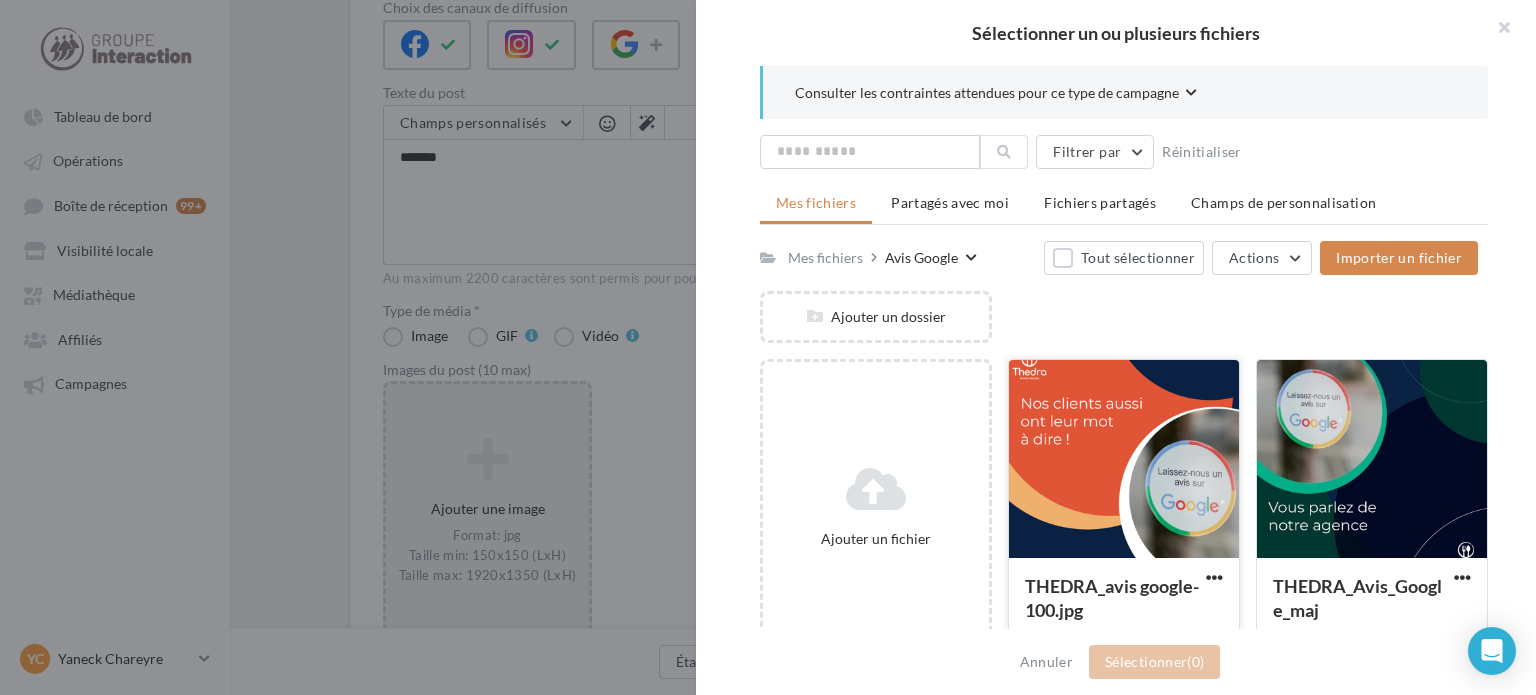 click at bounding box center [1124, 460] 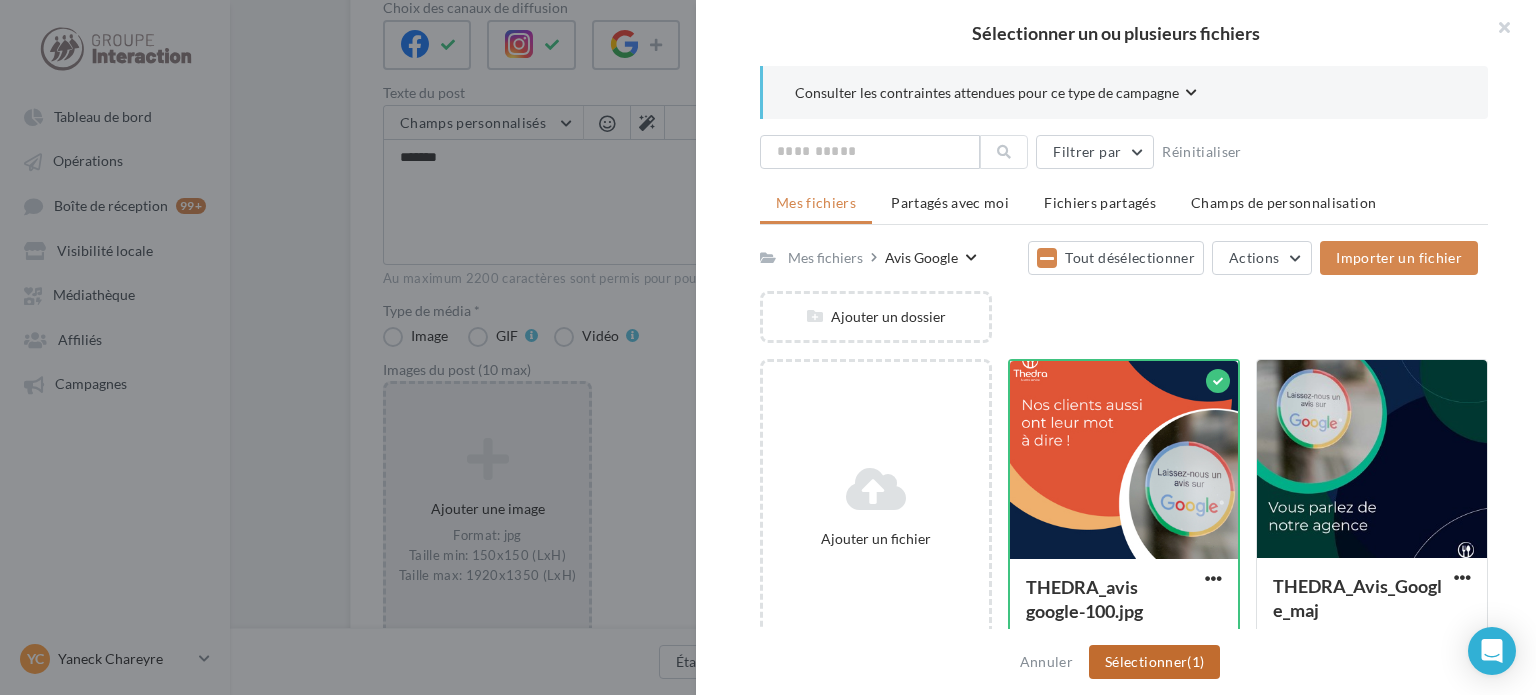 click on "Sélectionner   (1)" at bounding box center [1154, 662] 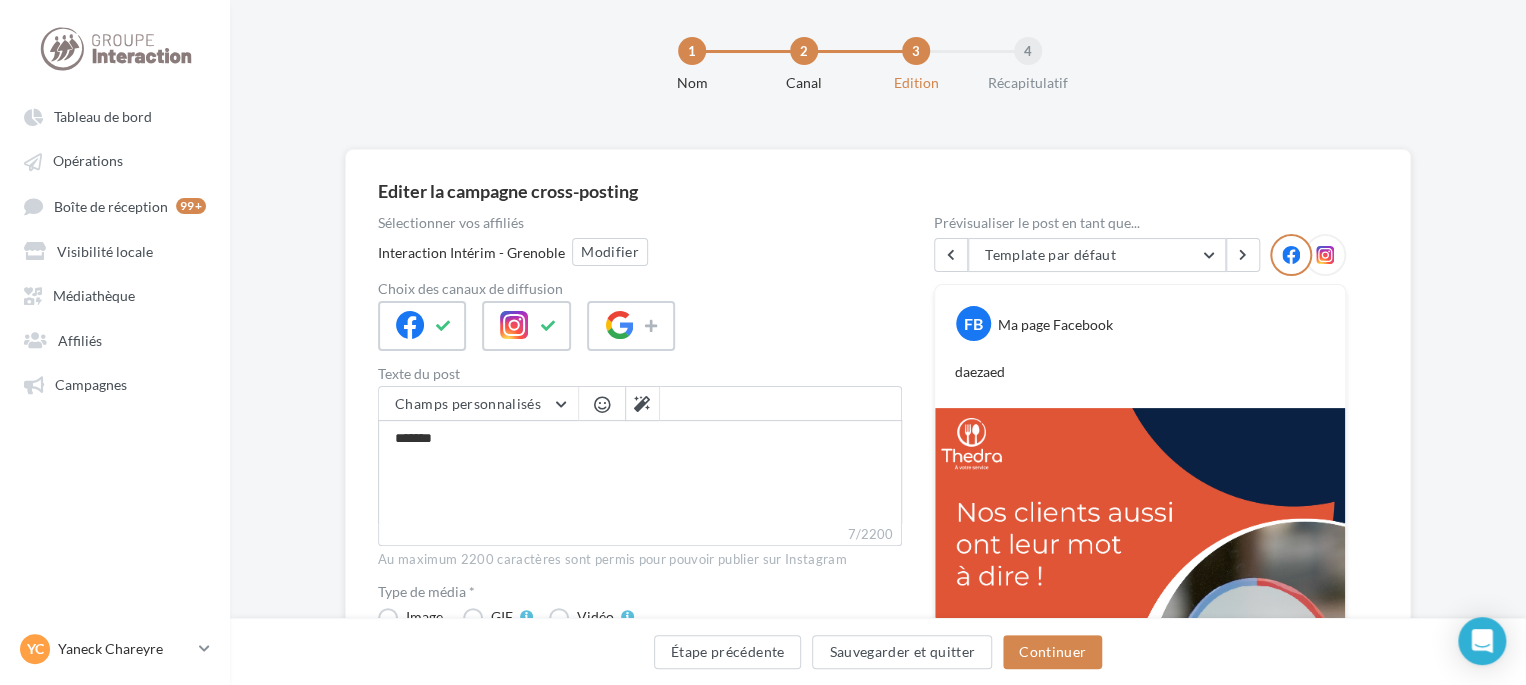 scroll, scrollTop: 119, scrollLeft: 0, axis: vertical 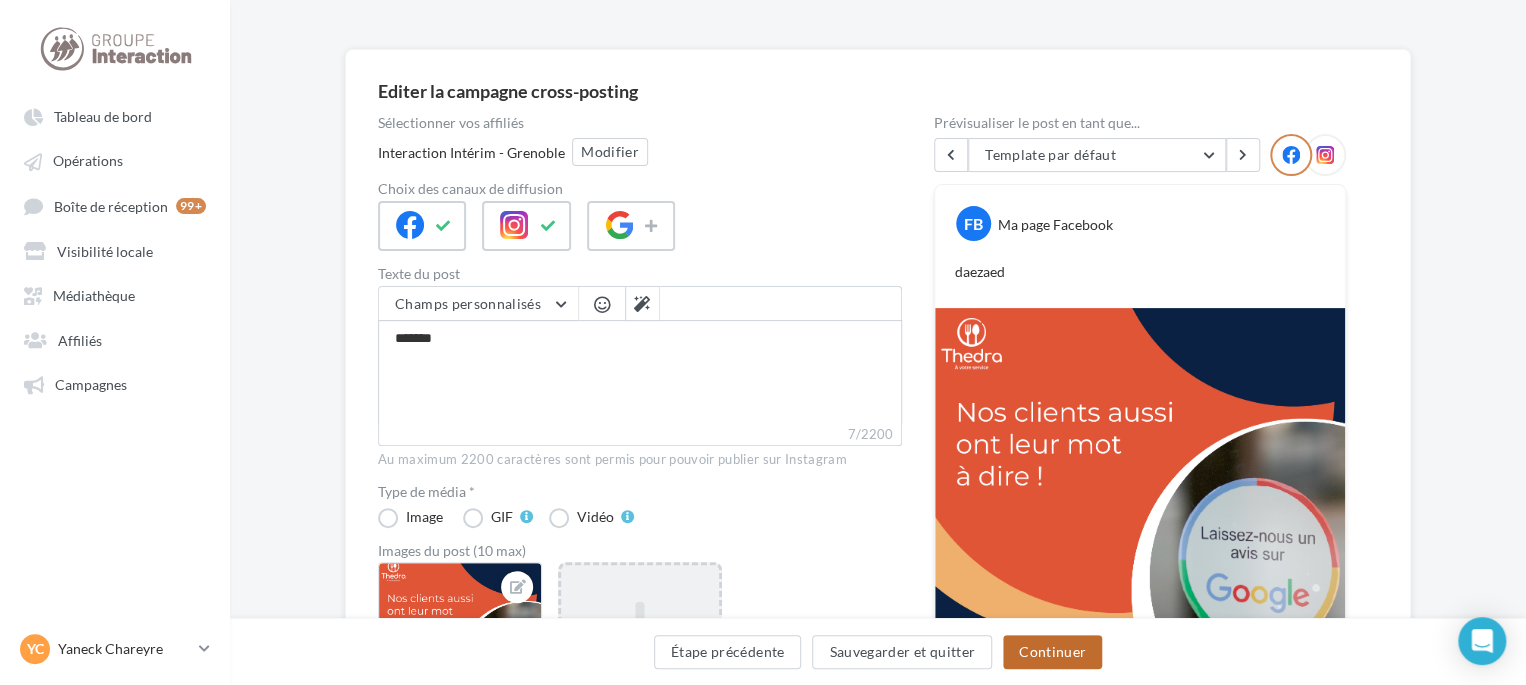 click on "Continuer" at bounding box center [1052, 652] 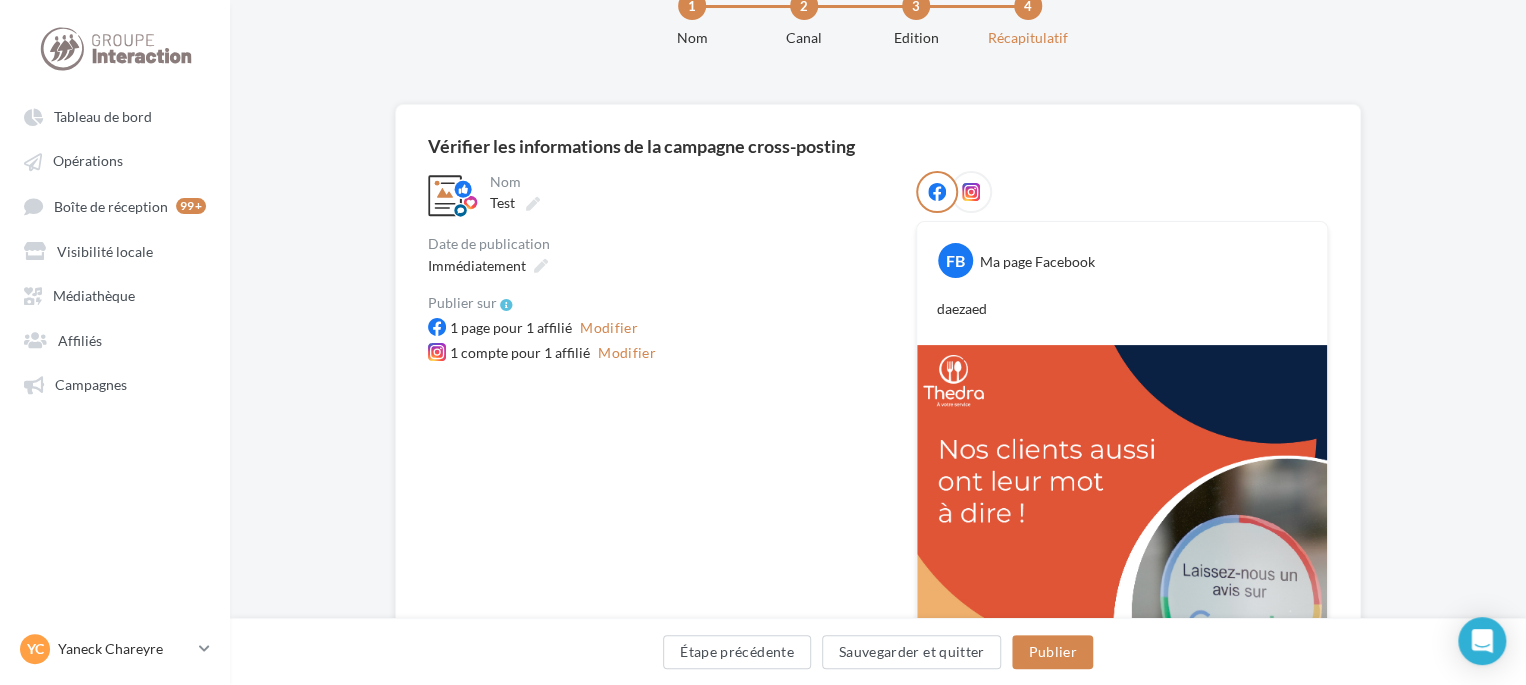 scroll, scrollTop: 100, scrollLeft: 0, axis: vertical 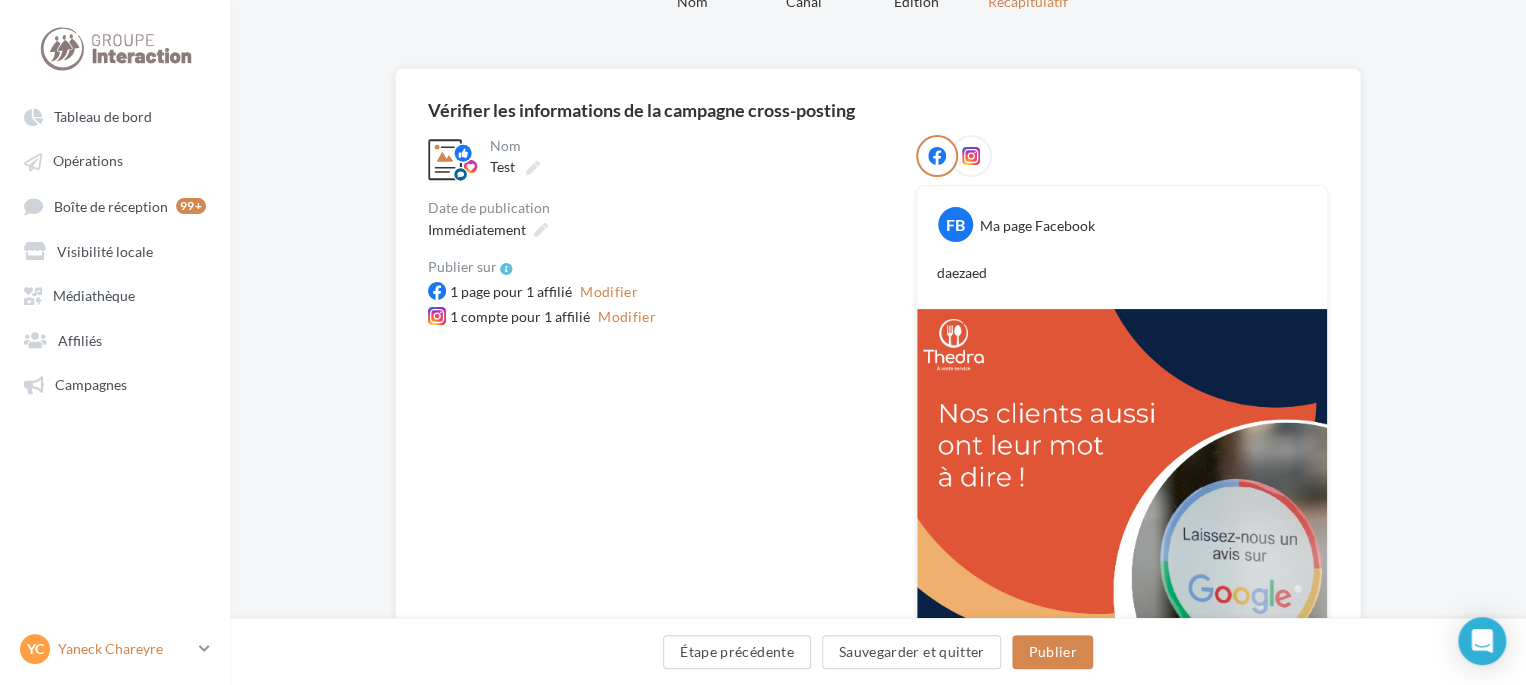 click on "Yaneck Chareyre" at bounding box center [124, 649] 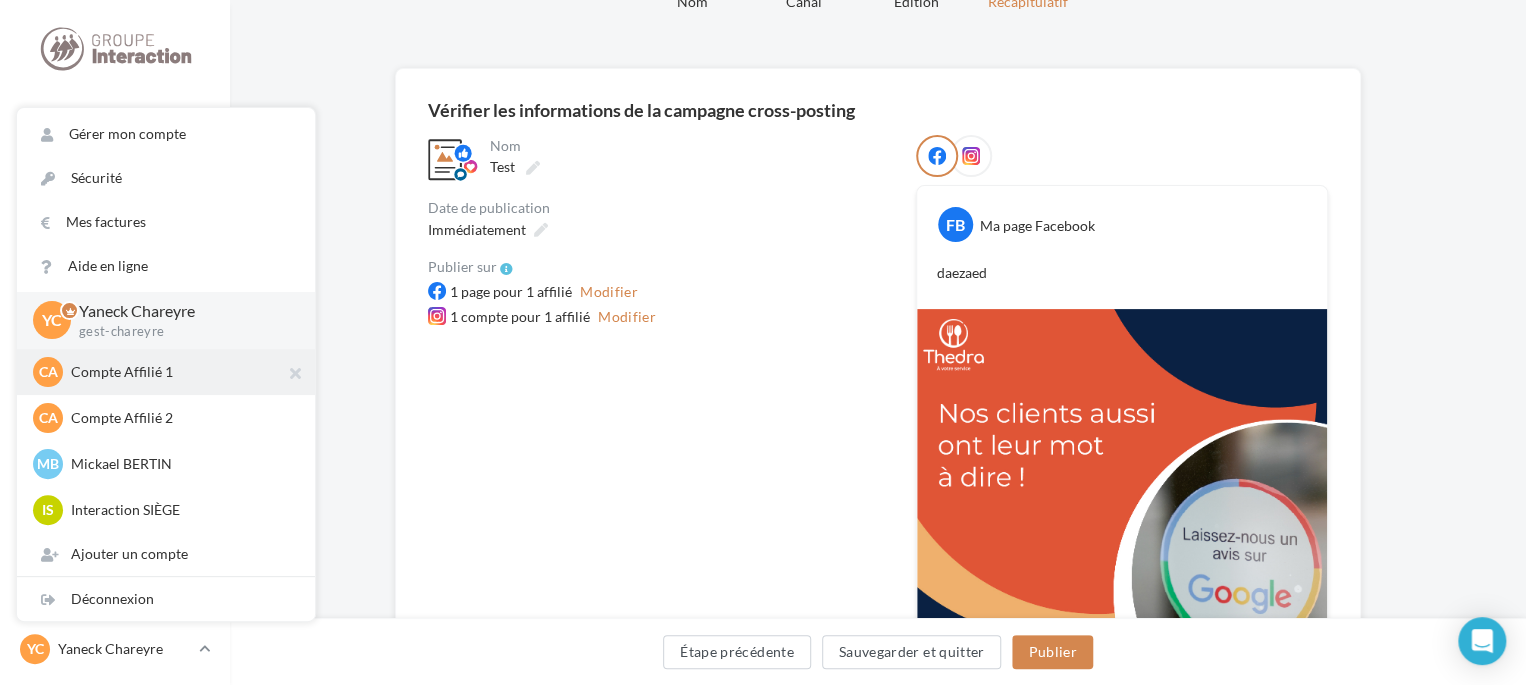 click on "Compte Affilié 1" at bounding box center [181, 372] 